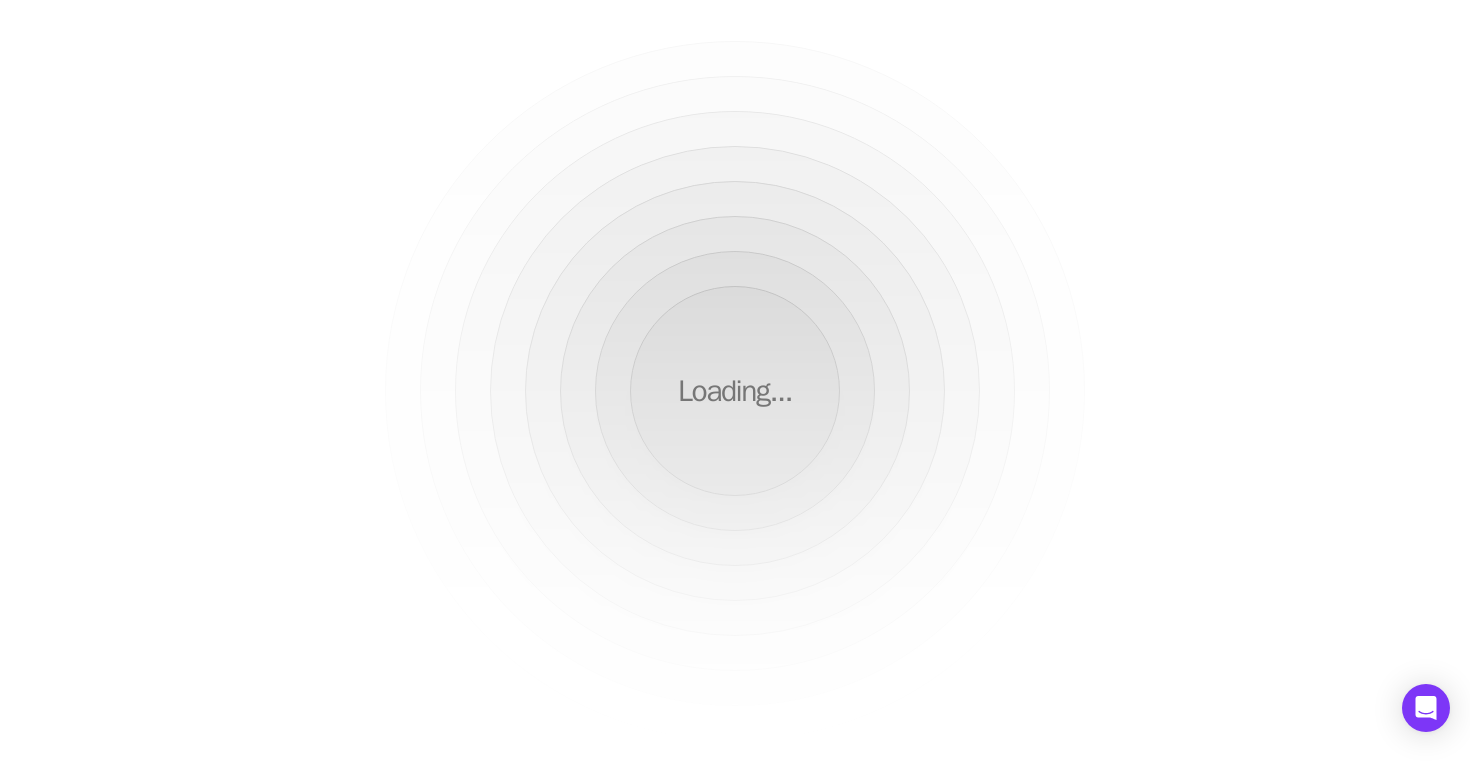scroll, scrollTop: 0, scrollLeft: 0, axis: both 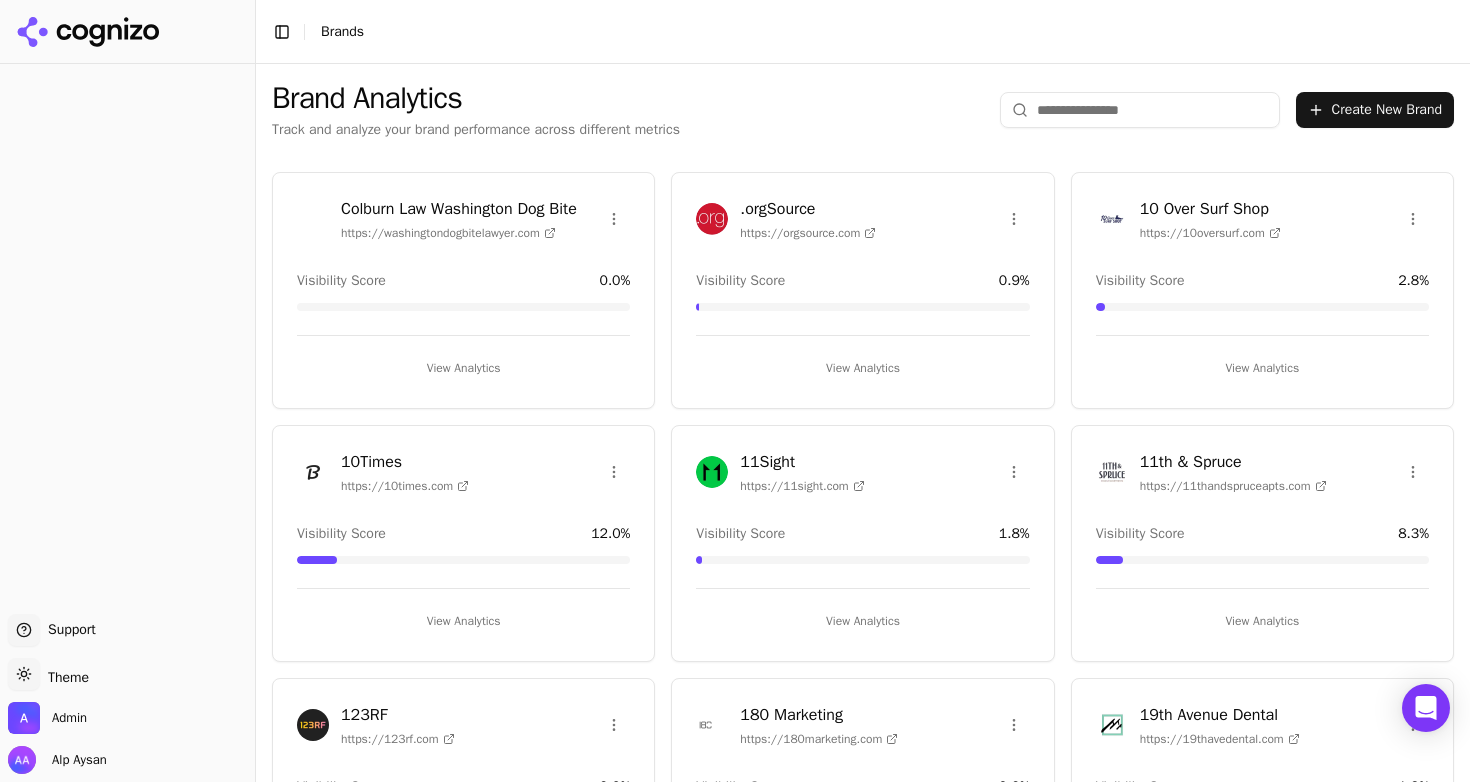 click at bounding box center (1140, 110) 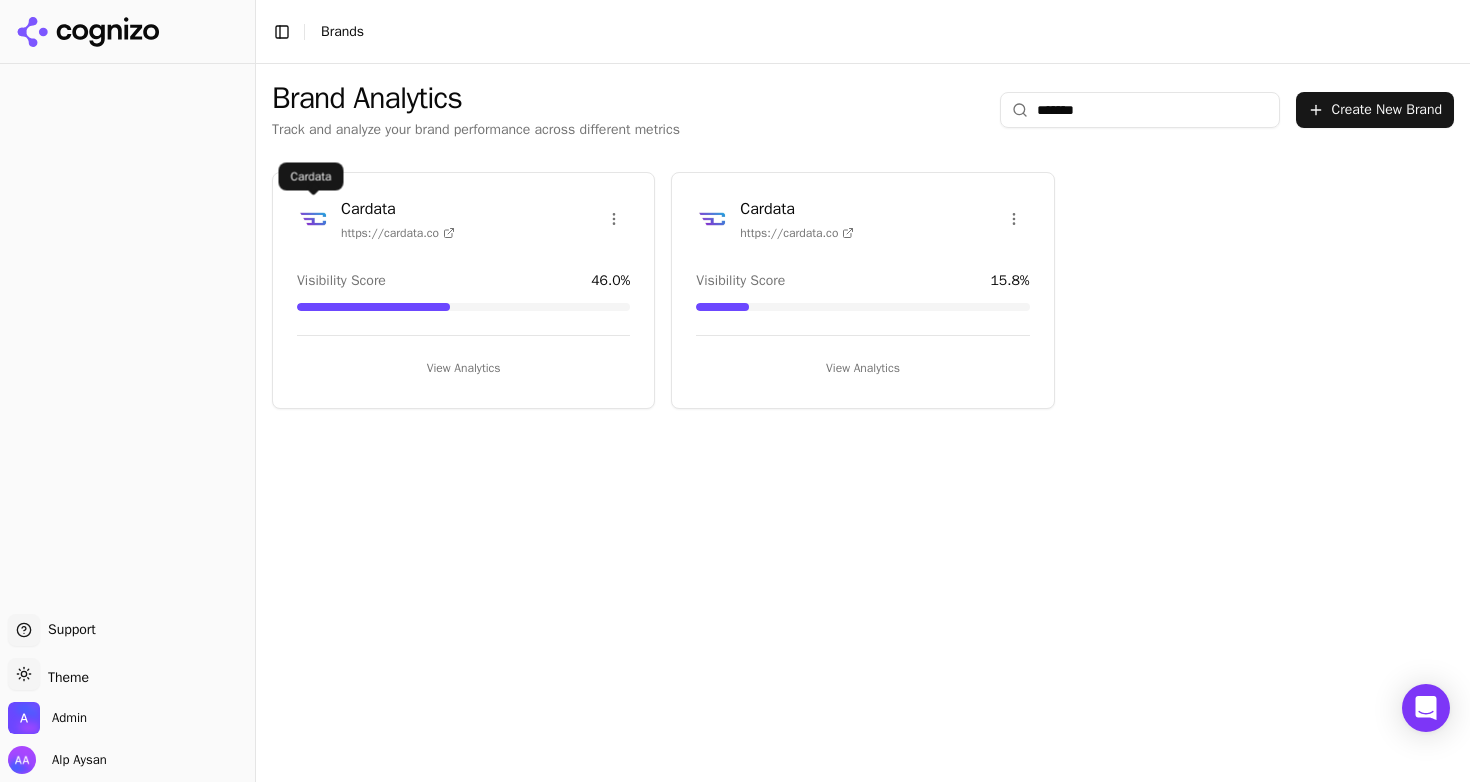 type on "*******" 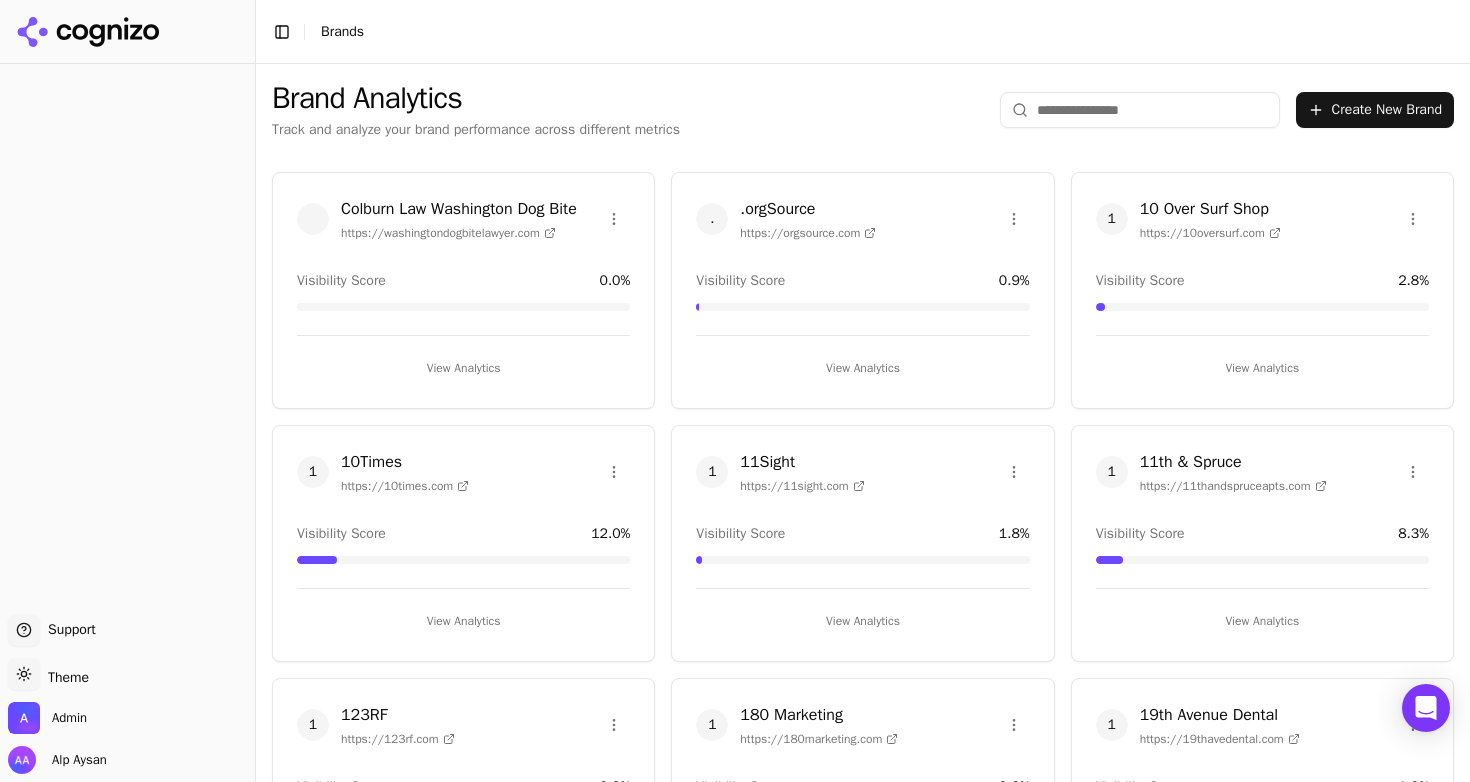 click at bounding box center (1140, 110) 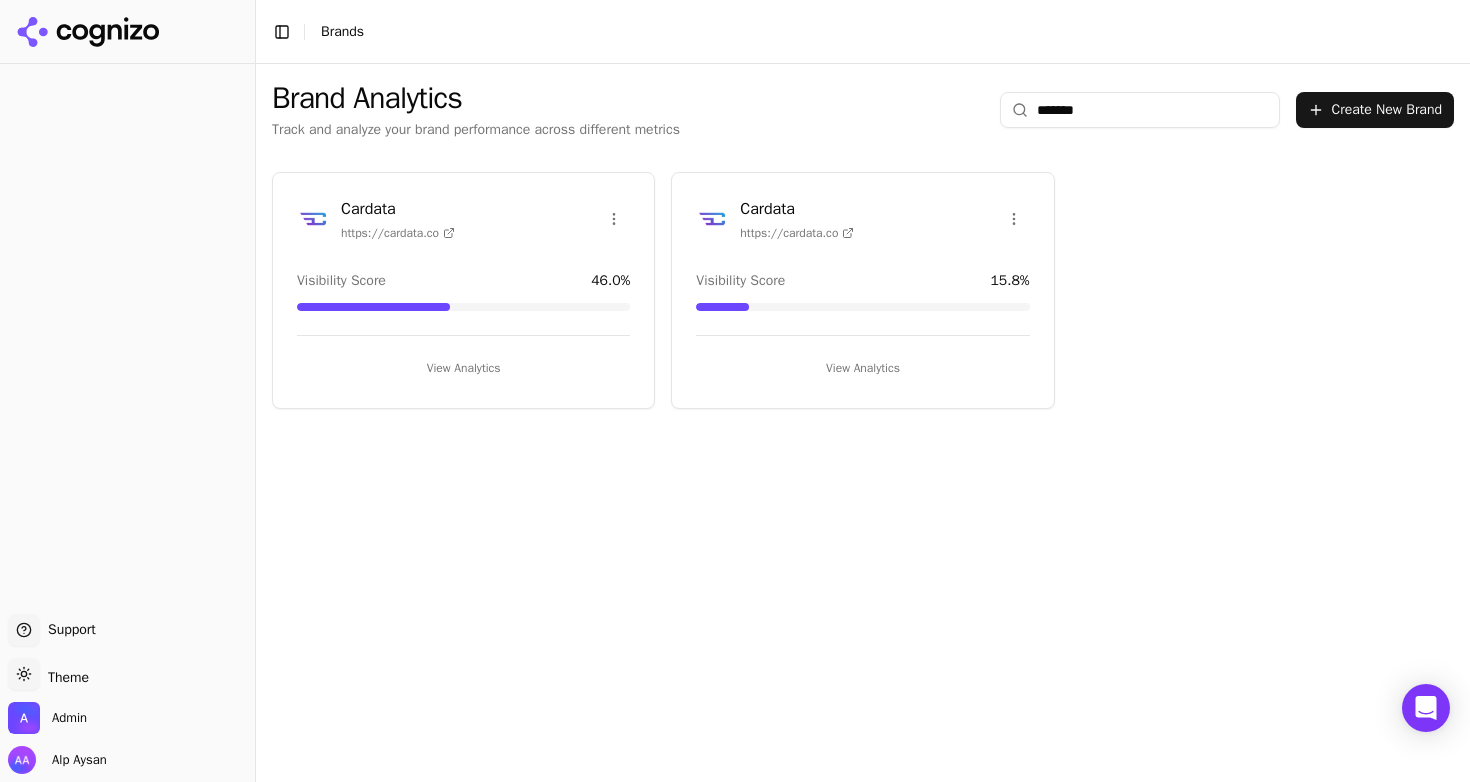 type on "*******" 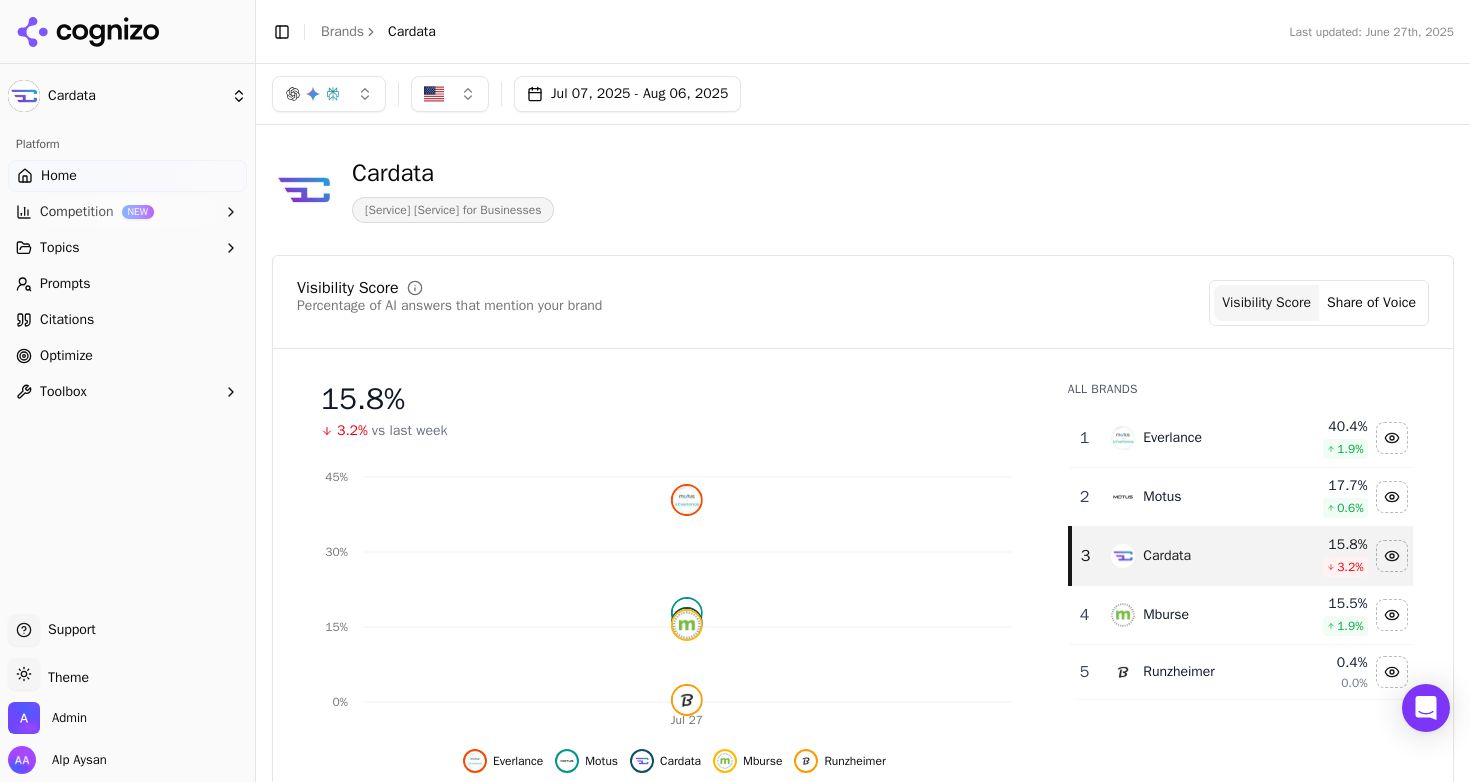 click on "Citations" at bounding box center [127, 320] 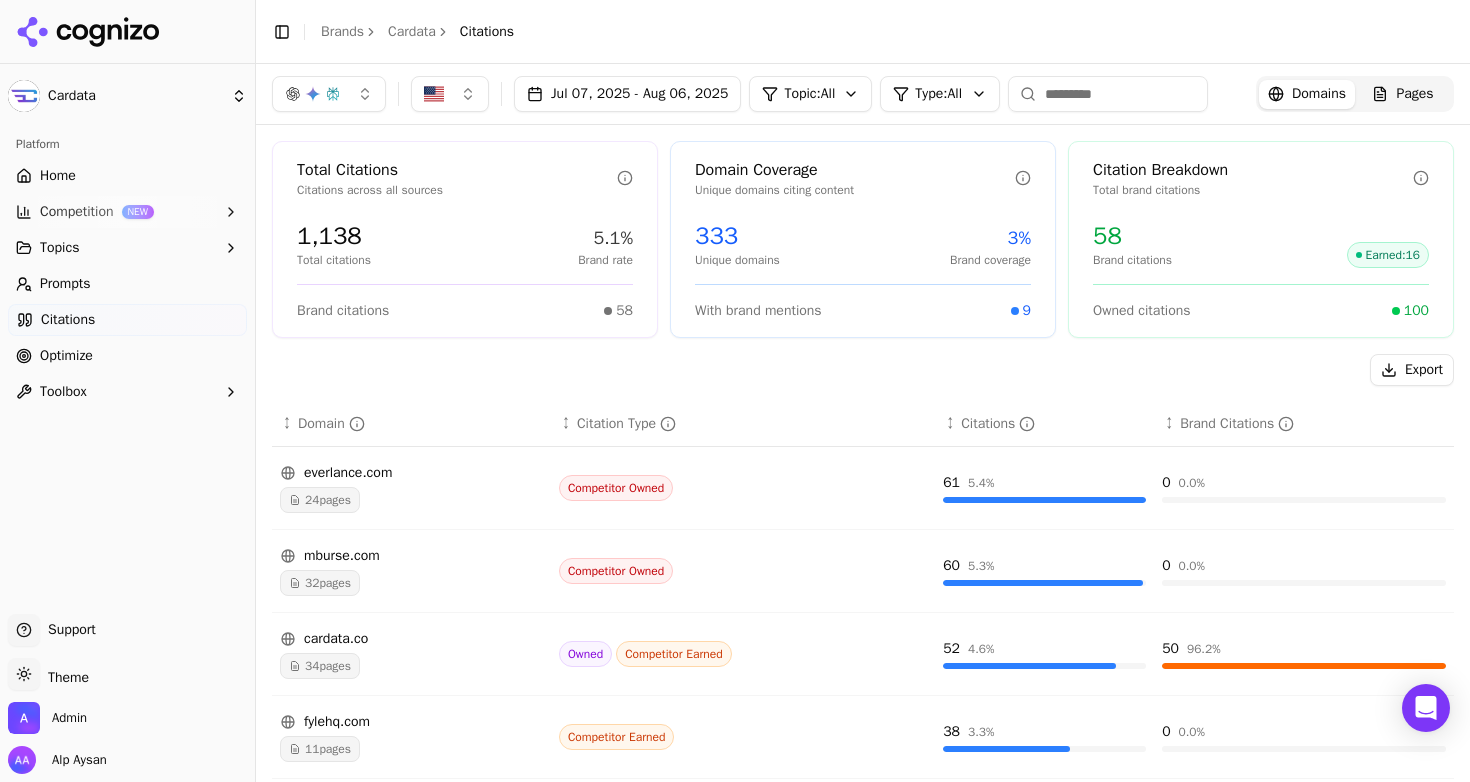 click on "Brand Citations" at bounding box center (1237, 424) 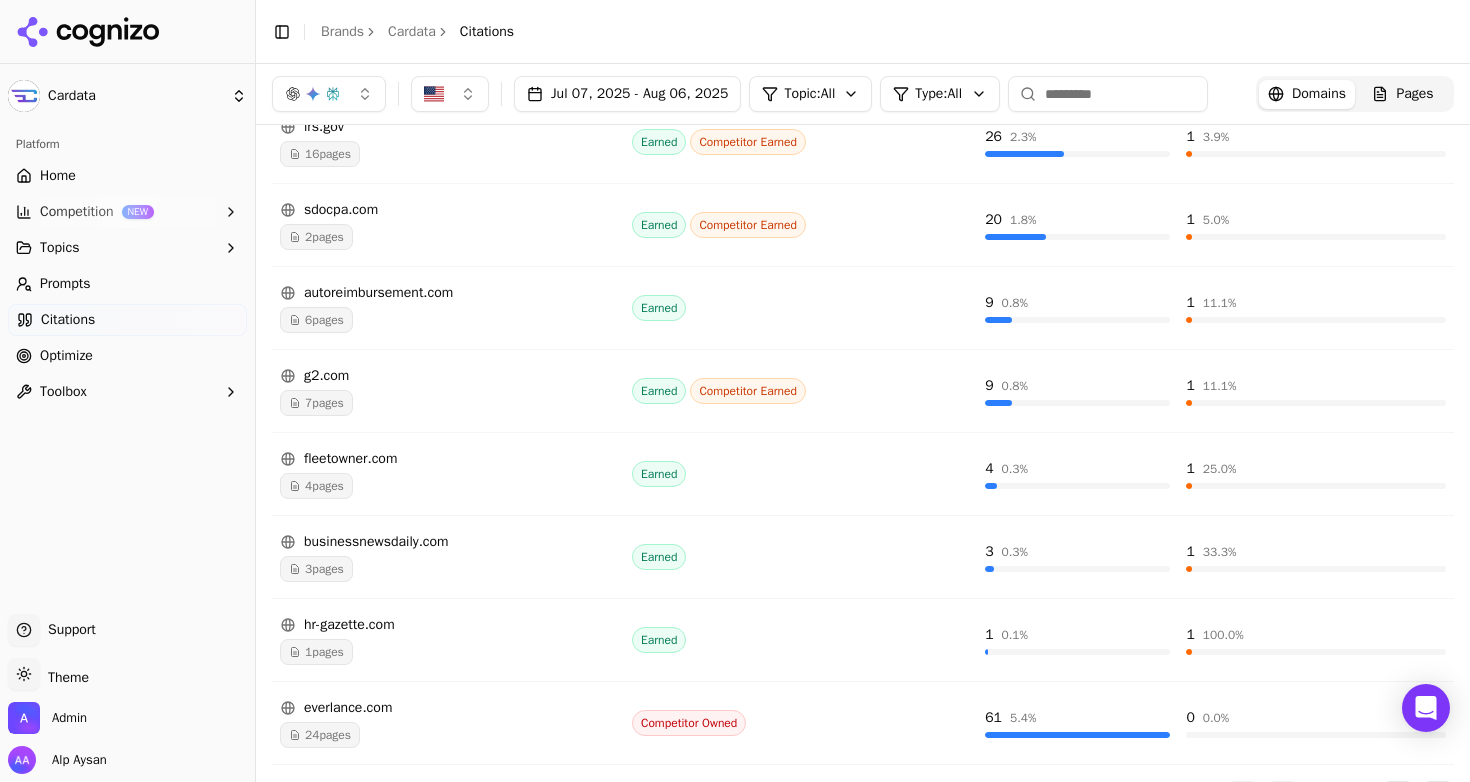 scroll, scrollTop: 0, scrollLeft: 0, axis: both 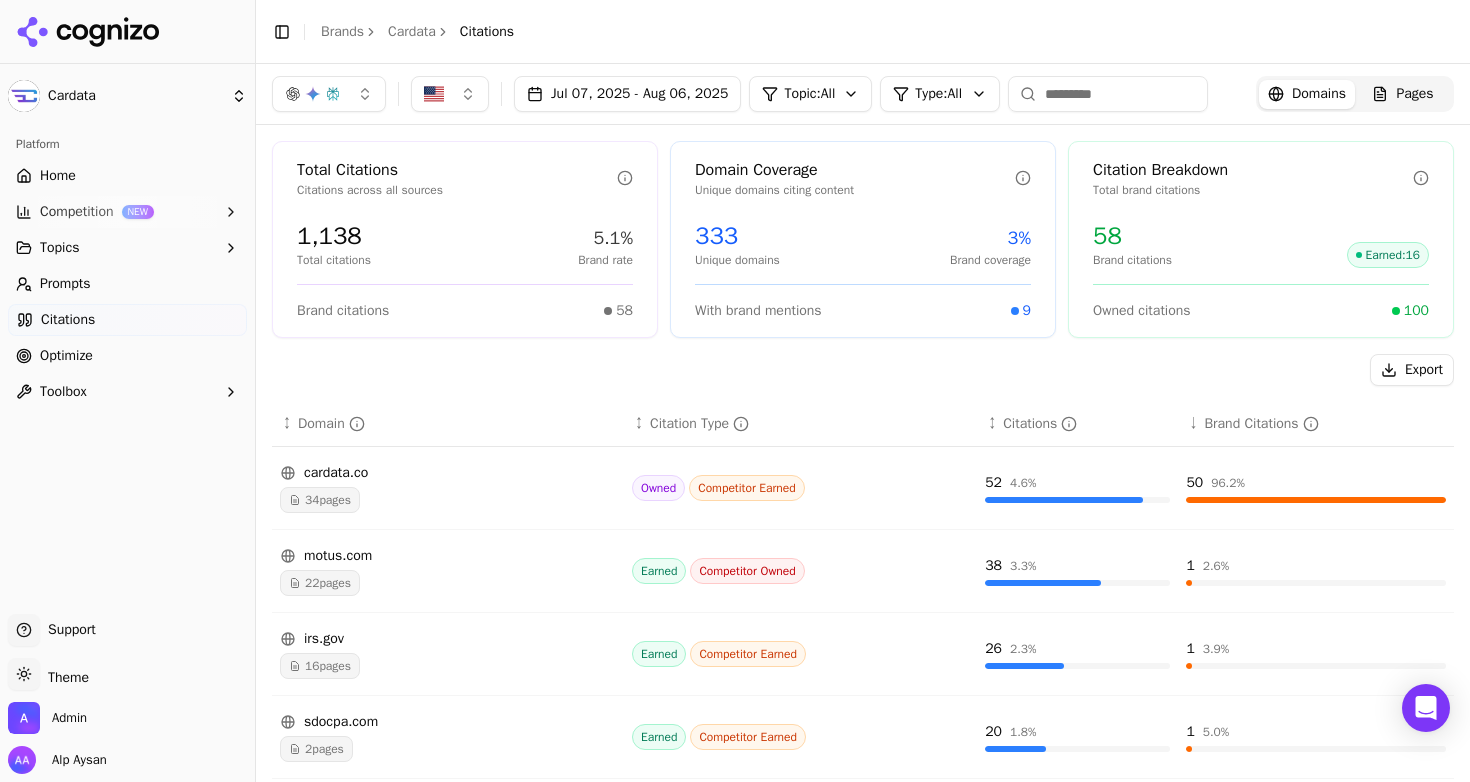 click on "Export ↕ Domain ↕ Citation Type ↕ Citations ↓ Brand Citations cardata.co [NUMBER] pages Owned Competitor Earned [NUMBER] [PERCENT]% [NUMBER] [PERCENT]% motus.com [NUMBER] pages Earned Competitor Owned [NUMBER] [PERCENT]% [NUMBER] [PERCENT]% irs.gov [NUMBER] pages Earned Competitor Earned [NUMBER] [PERCENT]% [NUMBER] [PERCENT]% sdocpa.com [NUMBER] pages Earned Competitor Earned [NUMBER] [PERCENT]% [NUMBER] [PERCENT]% autoreimbursement.com [NUMBER] pages Earned [NUMBER] [PERCENT]% [NUMBER] [PERCENT]% g2.com [NUMBER] pages Earned Competitor Earned [NUMBER] [PERCENT]% [NUMBER] [PERCENT]% fleetowner.com [NUMBER] pages Earned [NUMBER] [PERCENT]% [NUMBER] [PERCENT]% businessnewsdaily.com [NUMBER] pages Earned [NUMBER] [PERCENT]% [NUMBER] [PERCENT]% hr-gazette.com [NUMBER] pages Earned [NUMBER] [PERCENT]% [NUMBER] [PERCENT]% everlance.com [NUMBER] pages Competitor Owned [NUMBER] [PERCENT]% [NUMBER] [PERCENT]% Showing 1 to 10 of 333 entries Show 10 entries Go to first page Go to previous page Page 1 of 34 Go to next page Go to last page" at bounding box center [863, 839] 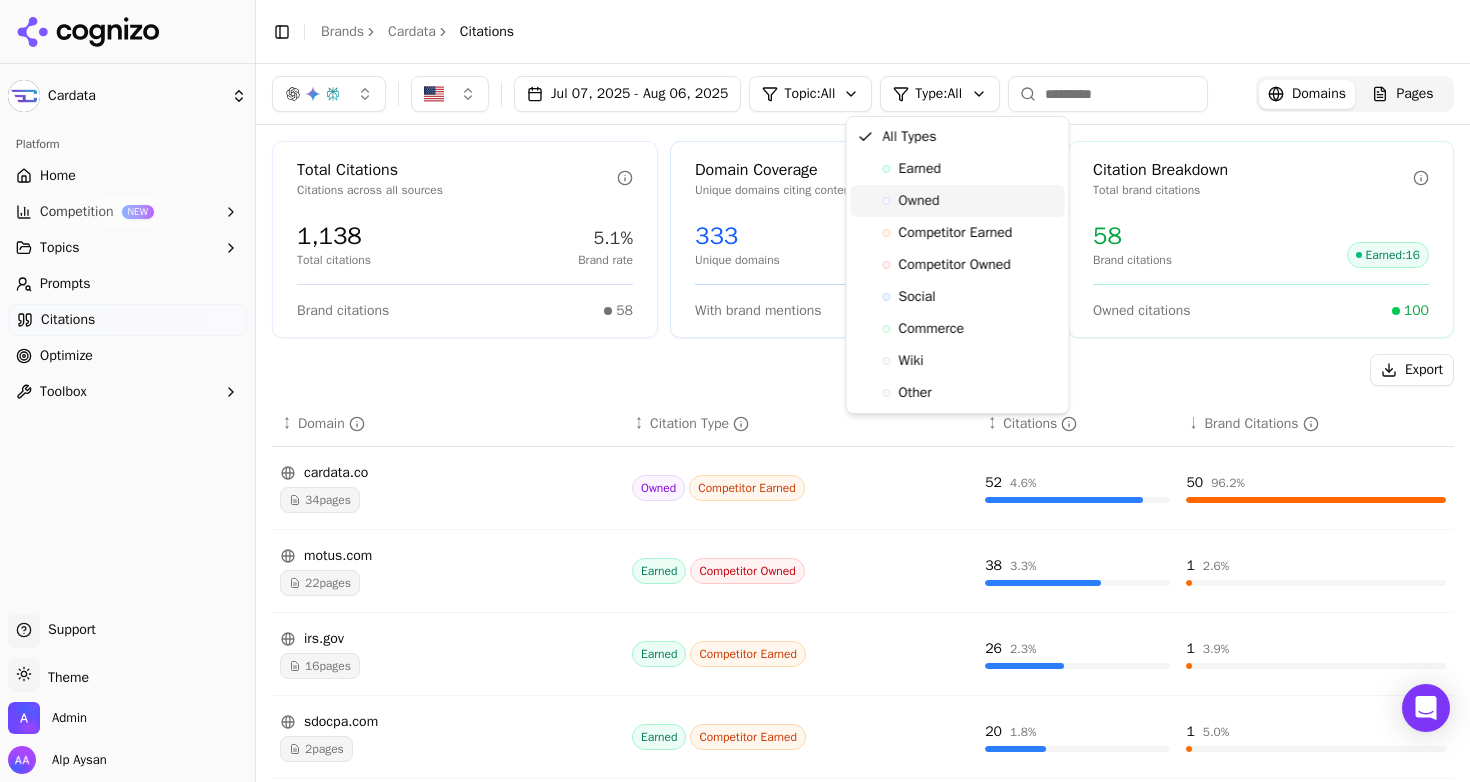 click on "Owned" at bounding box center [958, 201] 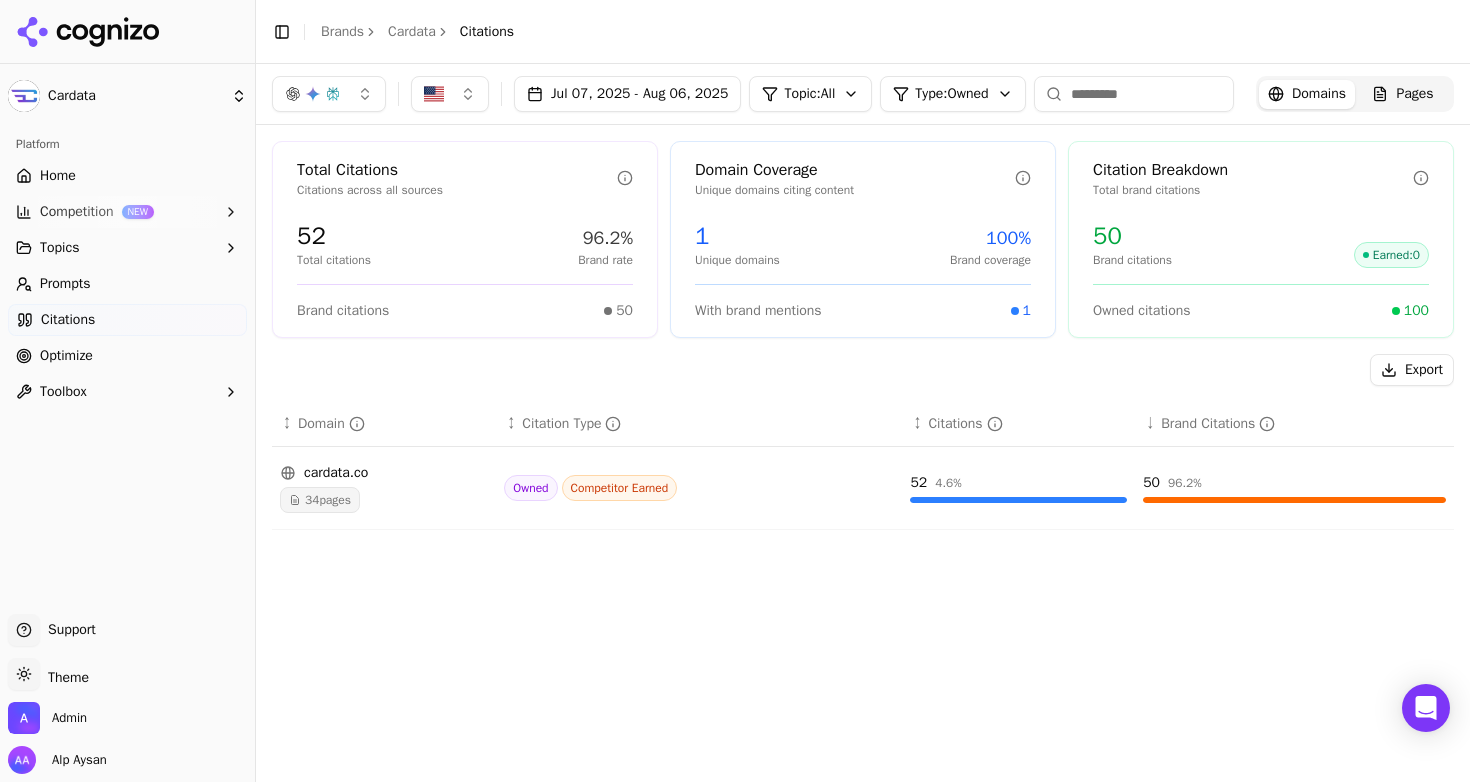 click on "Export" at bounding box center (863, 370) 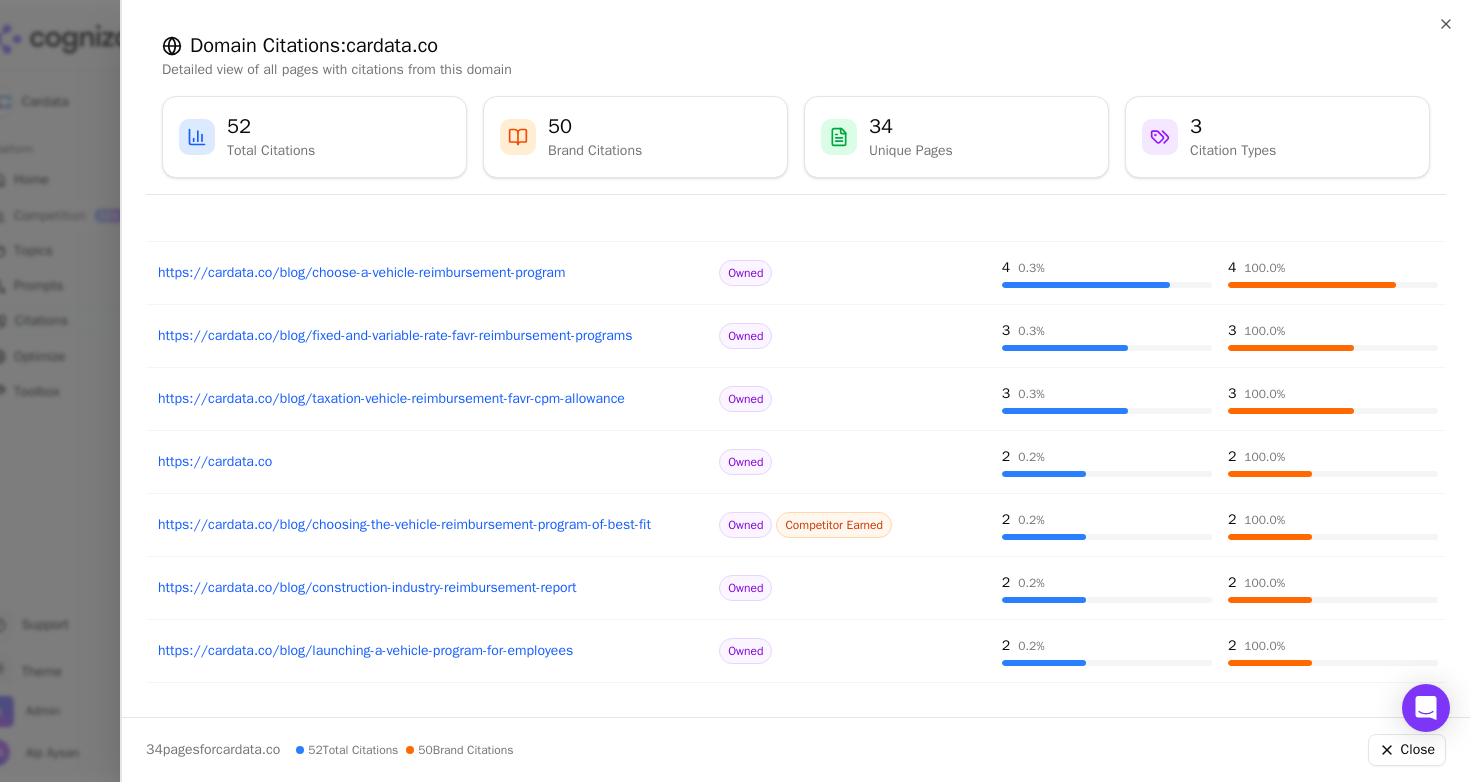 scroll, scrollTop: 0, scrollLeft: 0, axis: both 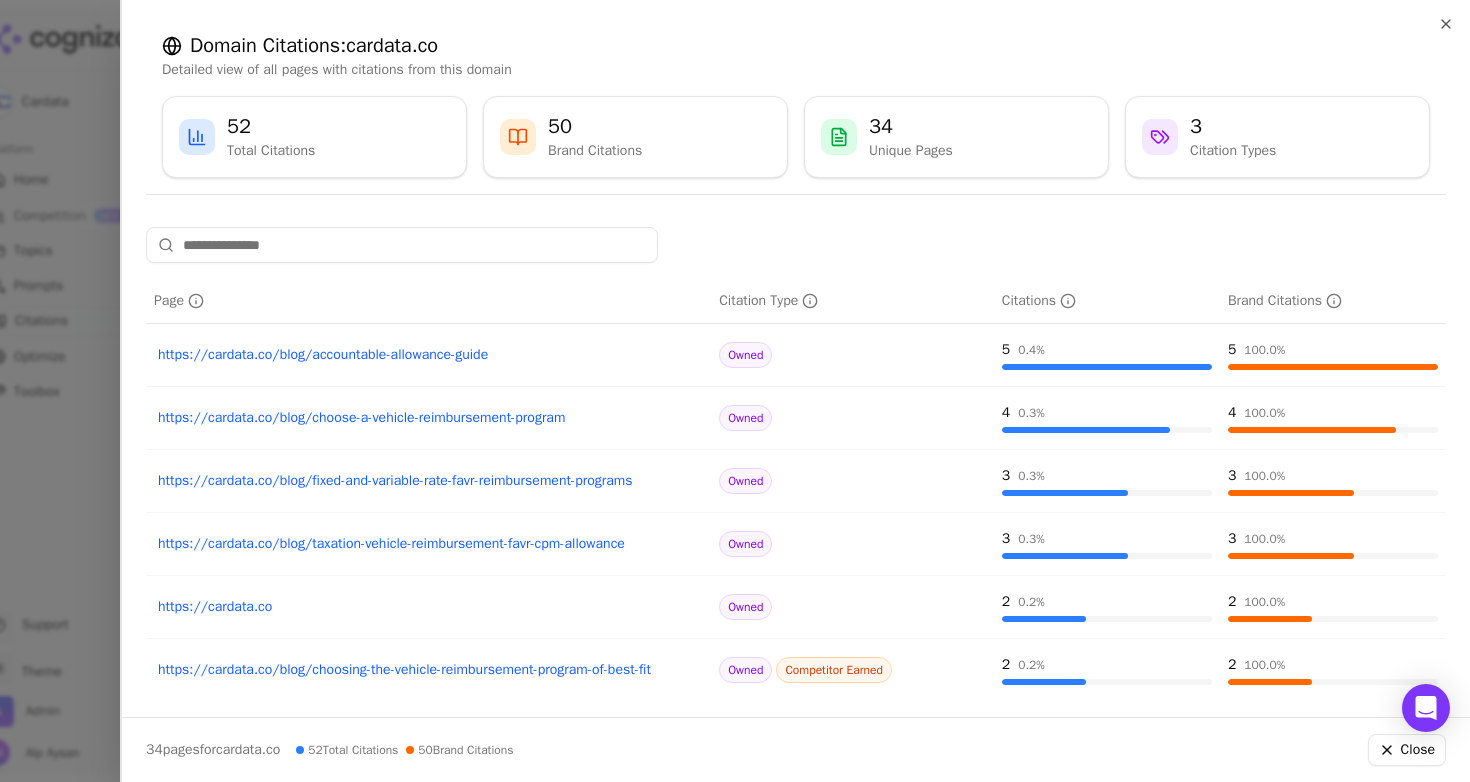 click at bounding box center (735, 391) 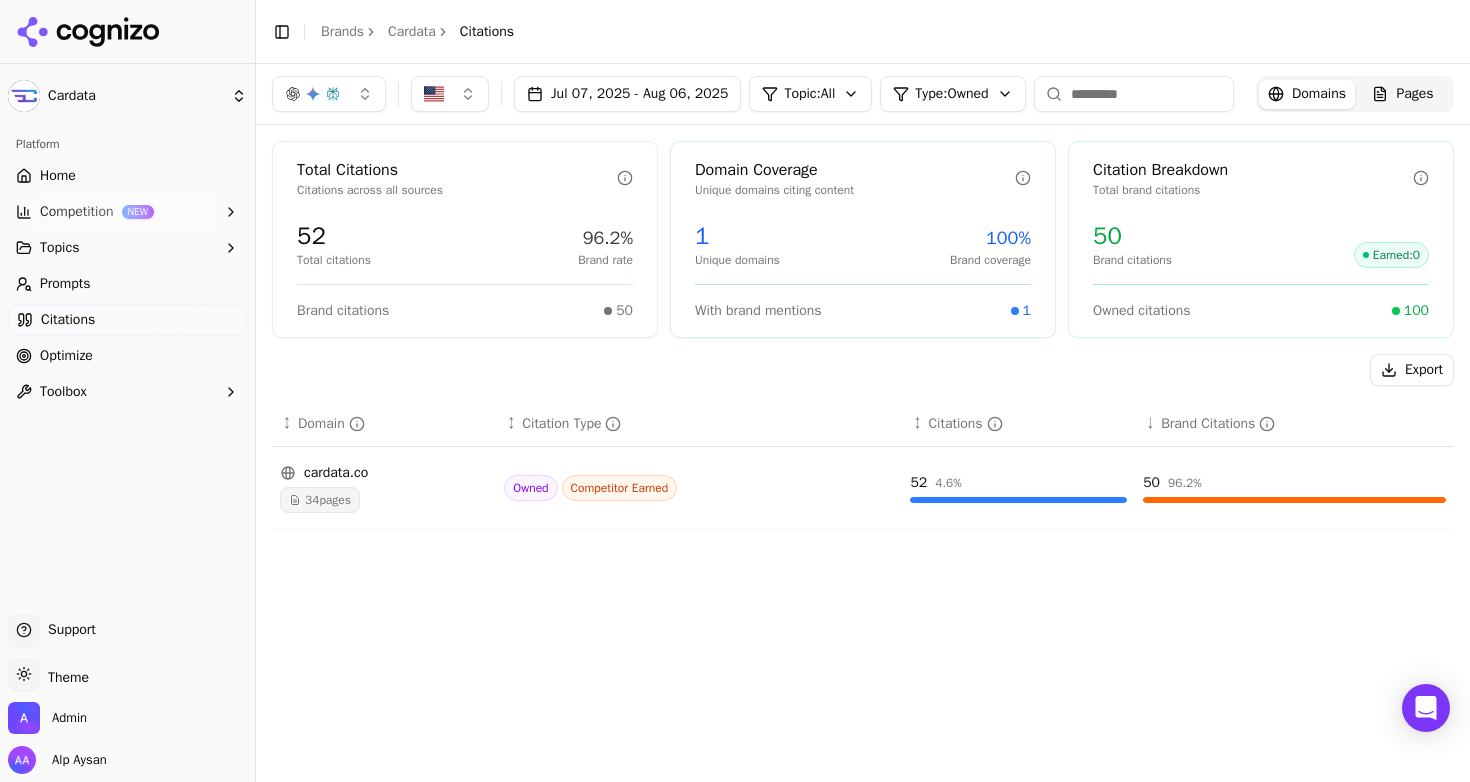 click on "Pages" at bounding box center [1414, 94] 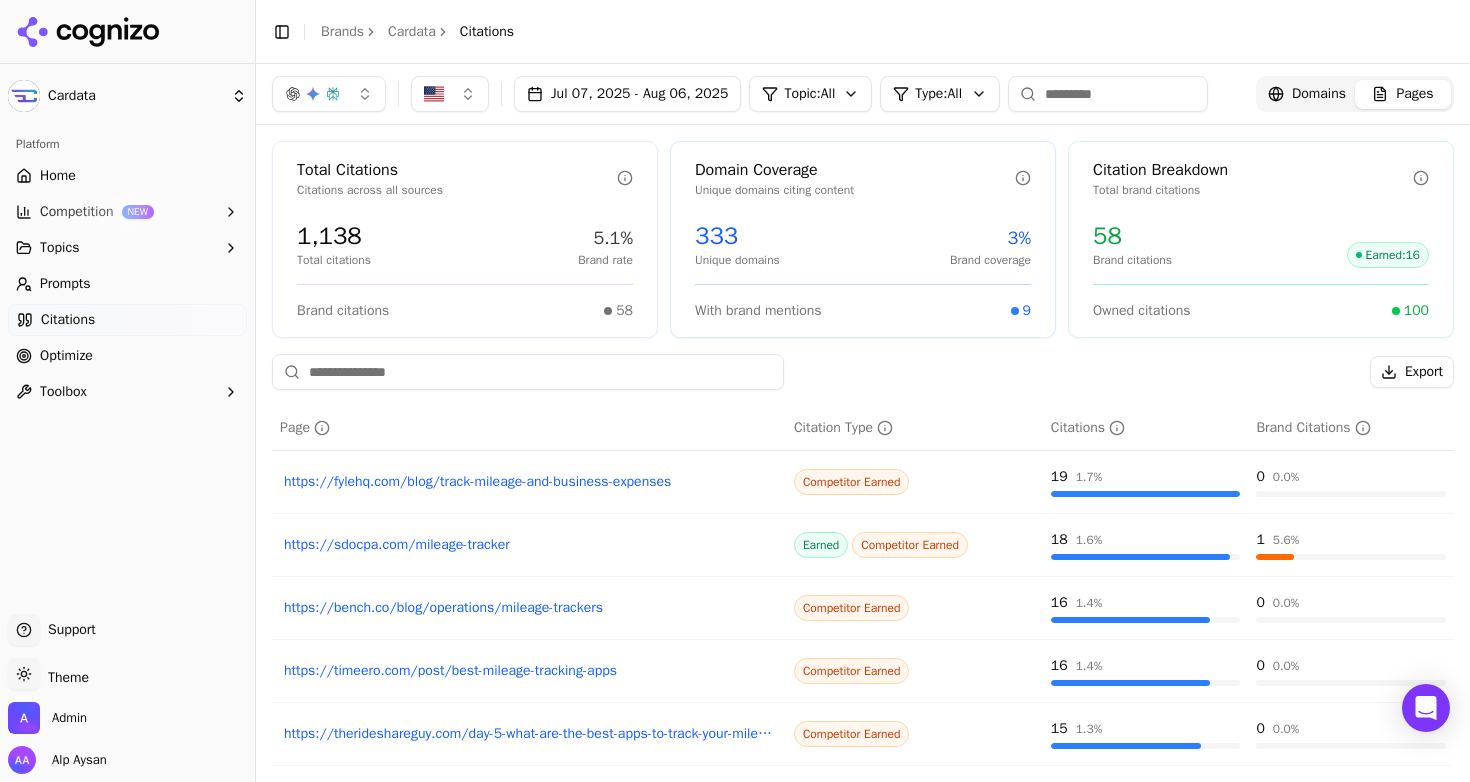 click on "Brand Citations" at bounding box center (1313, 428) 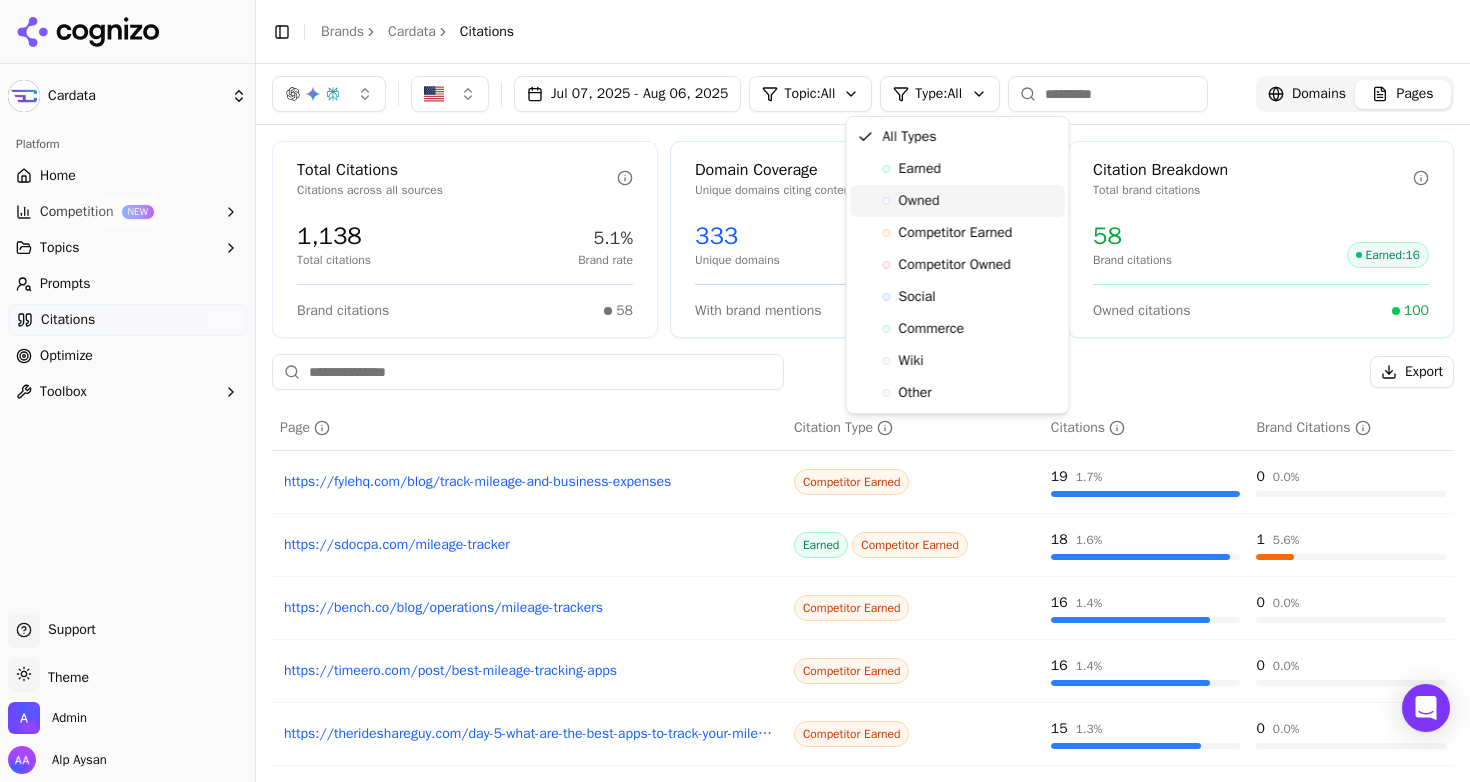 click on "Owned" at bounding box center (919, 201) 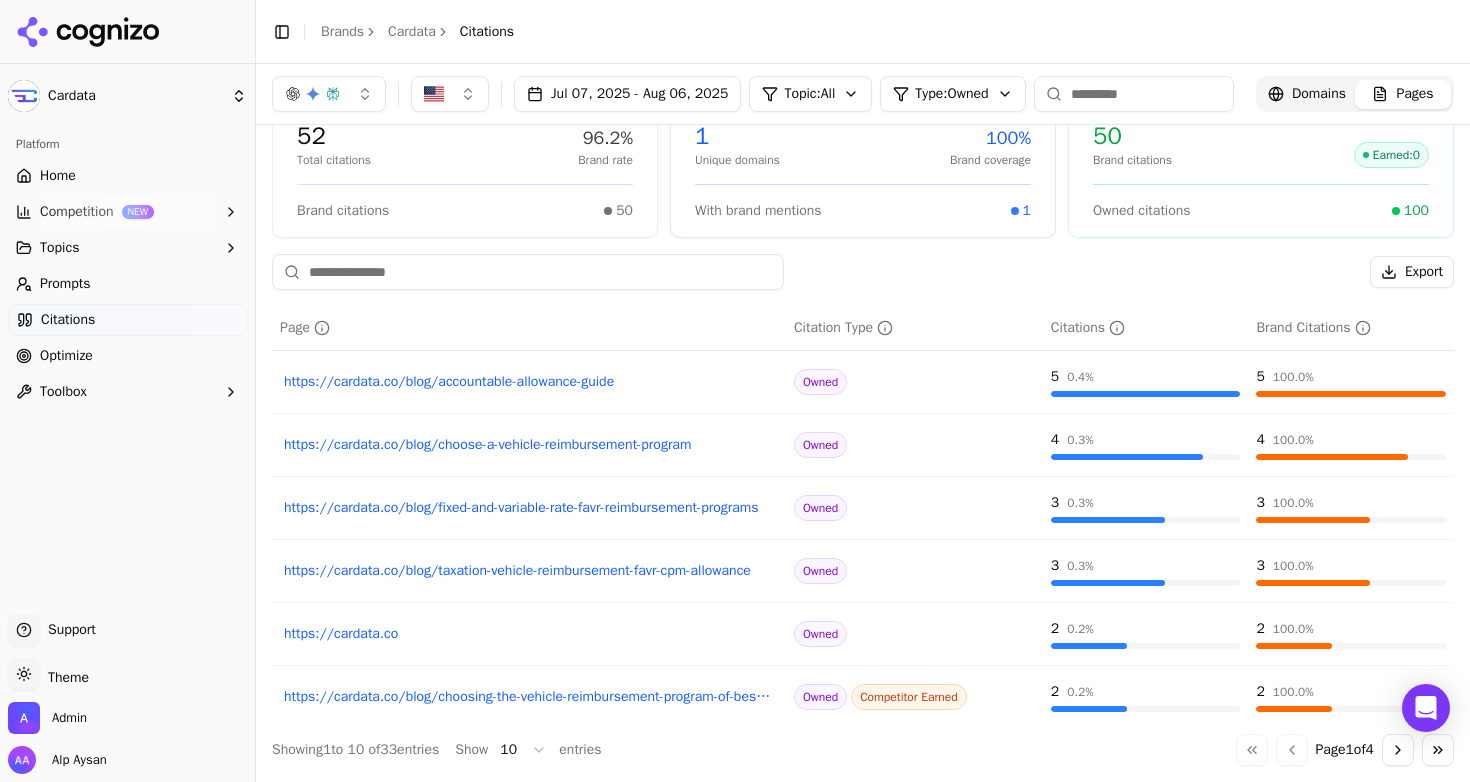 scroll, scrollTop: 0, scrollLeft: 0, axis: both 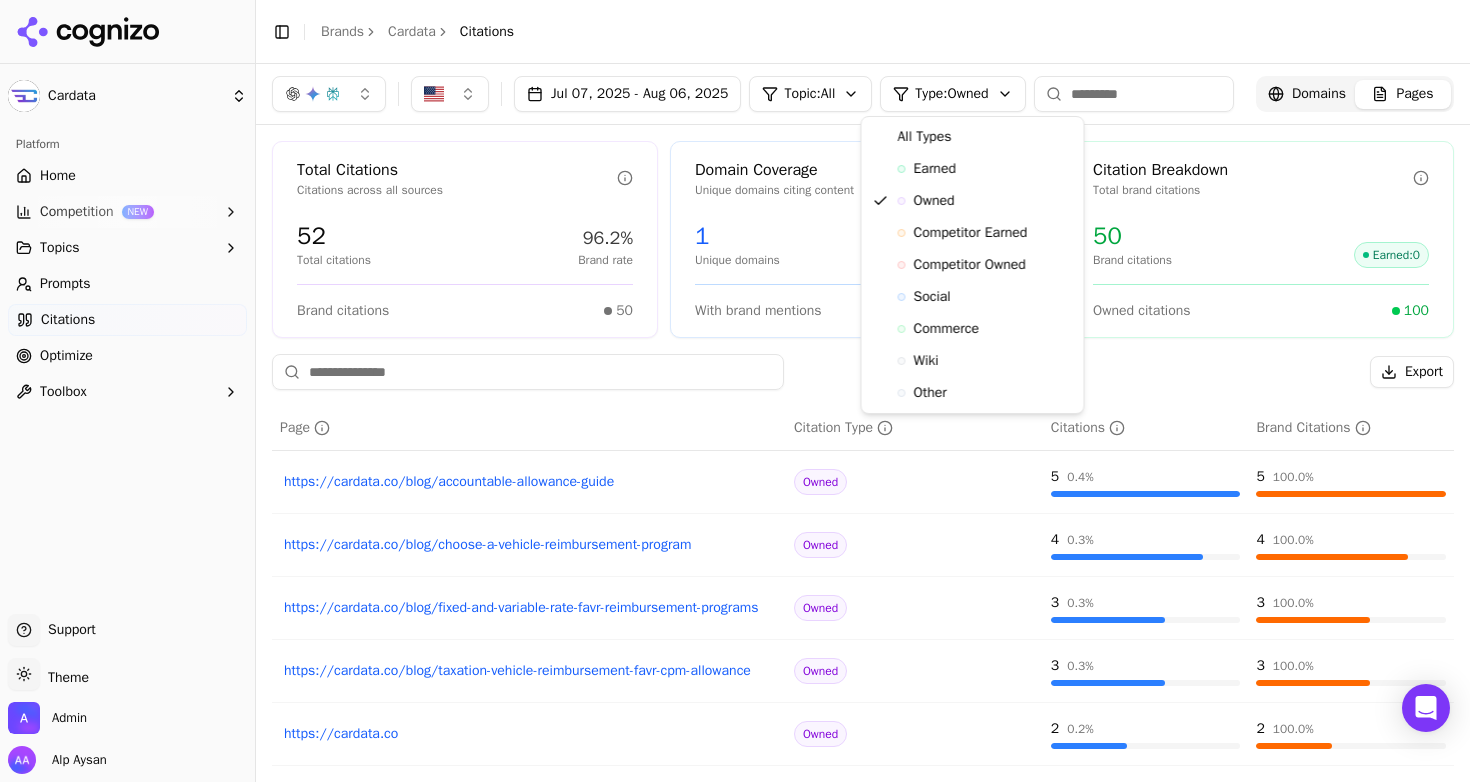 click on "Cardata Platform Home Competition NEW Topics Prompts Citations Optimize Toolbox Support Support Toggle theme Theme Admin Alp Aysan Toggle Sidebar Brands Cardata Citations [MONTH] [DAY], [YEAR] - [MONTH] [DAY], [YEAR] Topic: All Type: Owned Domains Pages Total Citations Citations across all sources [NUMBER] Total citations [PERCENT]% Brand rate Brand citations [NUMBER] Domain Coverage Unique domains citing content [NUMBER] Unique domains [PERCENT]% Brand coverage With brand mentions [NUMBER] Citation Breakdown Total brand citations [NUMBER] Brand citations Earned : [NUMBER] Owned citations [NUMBER] Export Page Citation Type Citations Brand Citations https://cardata.co/blog/accountable-allowance-guide Owned [NUMBER] [PERCENT]% [NUMBER] [PERCENT]% https://cardata.co/blog/choose-a-vehicle-reimbursement-program Owned [NUMBER] [PERCENT]% [NUMBER] [PERCENT]% https://cardata.co/blog/fixed-and-variable-rate-favr-reimbursement-programs Owned [NUMBER] [PERCENT]% [NUMBER] [PERCENT]% https://cardata.co/blog/taxation-vehicle-reimbursement-favr-cpm-allowance Owned [NUMBER] [PERCENT]% [NUMBER] [PERCENT]% https://cardata.co/ Owned [NUMBER] [PERCENT]% [NUMBER] [PERCENT]% Owned [NUMBER] [PERCENT]% [PERCENT]% [NUMBER]" at bounding box center [735, 391] 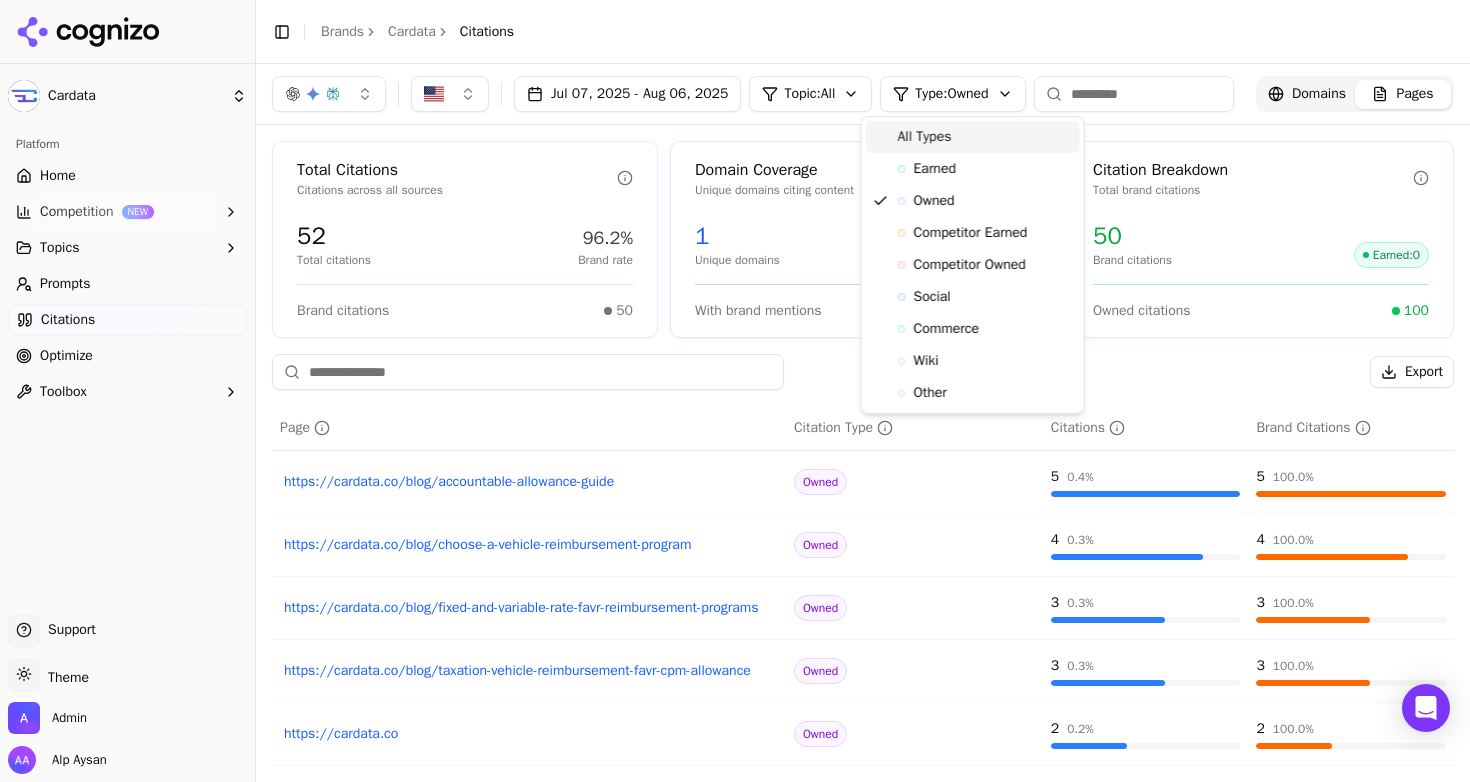 click on "All Types" at bounding box center (925, 137) 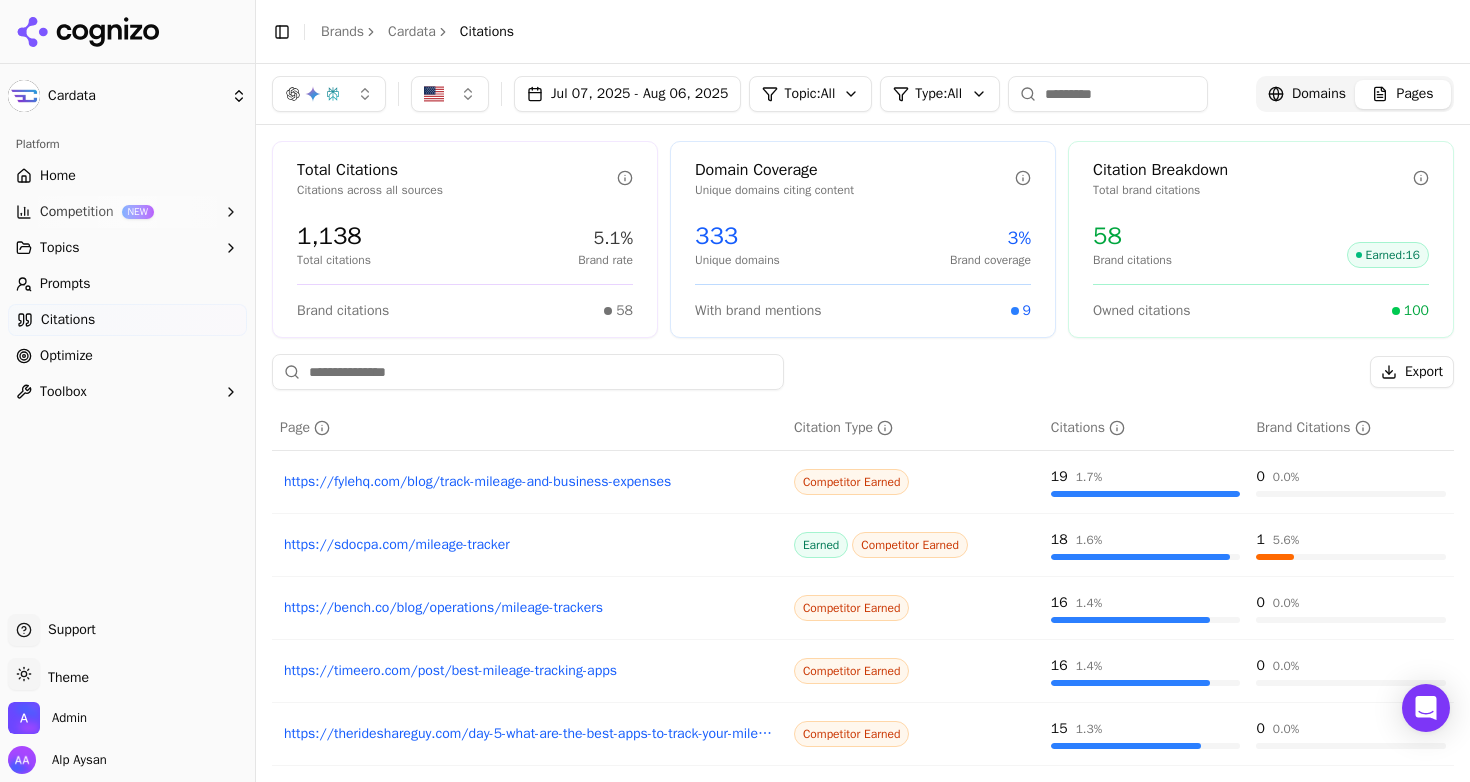 type 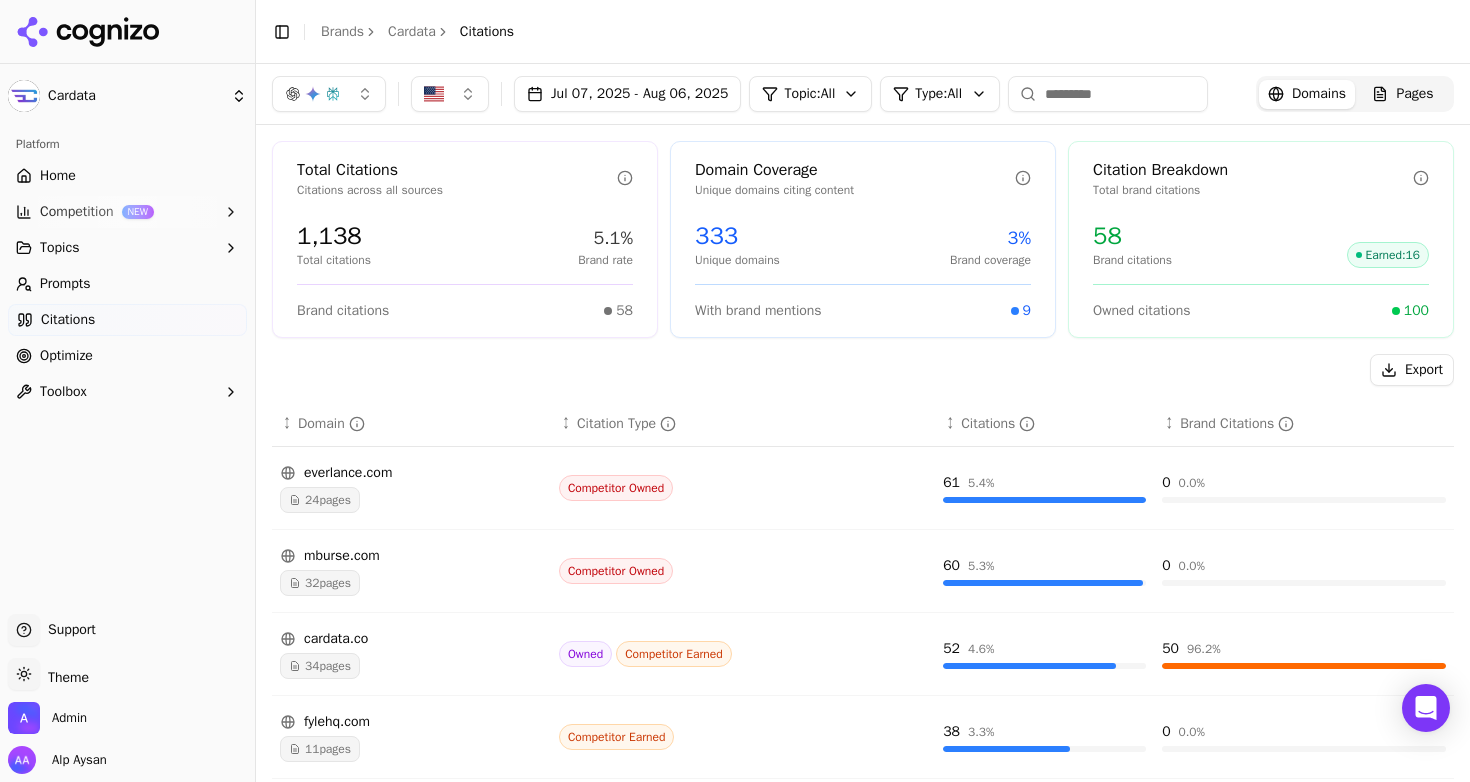 scroll, scrollTop: 30, scrollLeft: 0, axis: vertical 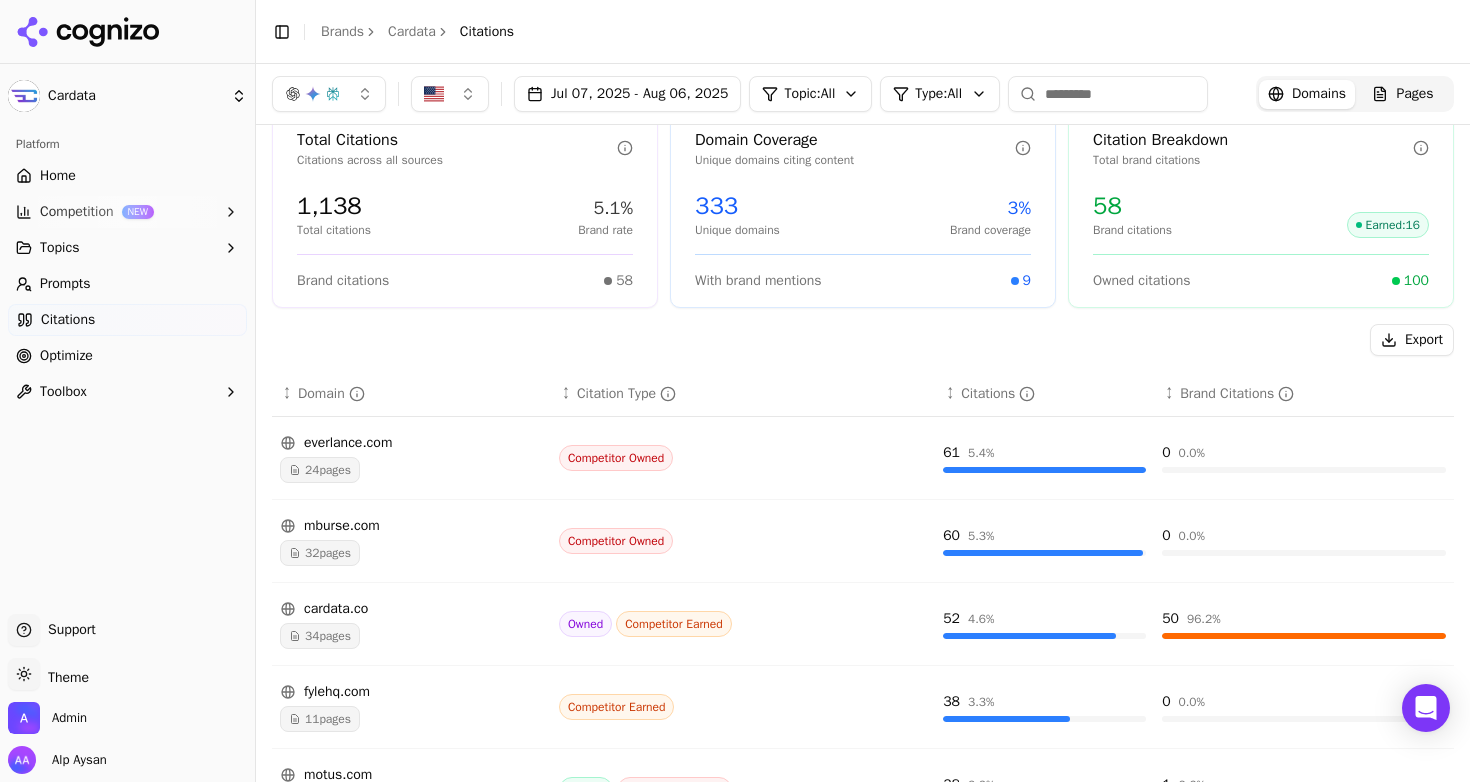 click on "Brand Citations" at bounding box center (1237, 394) 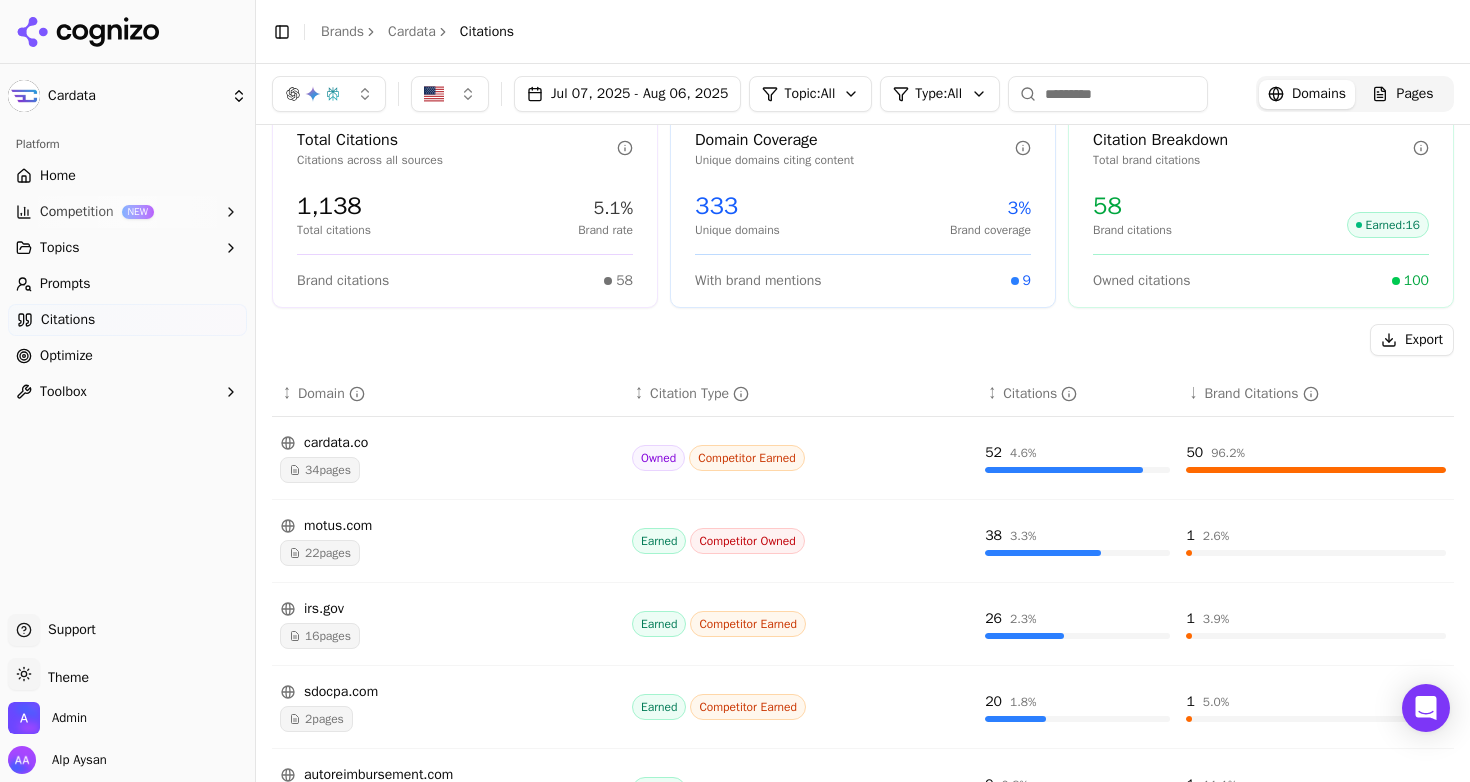 click on "motus.com 22  pages" at bounding box center [448, 541] 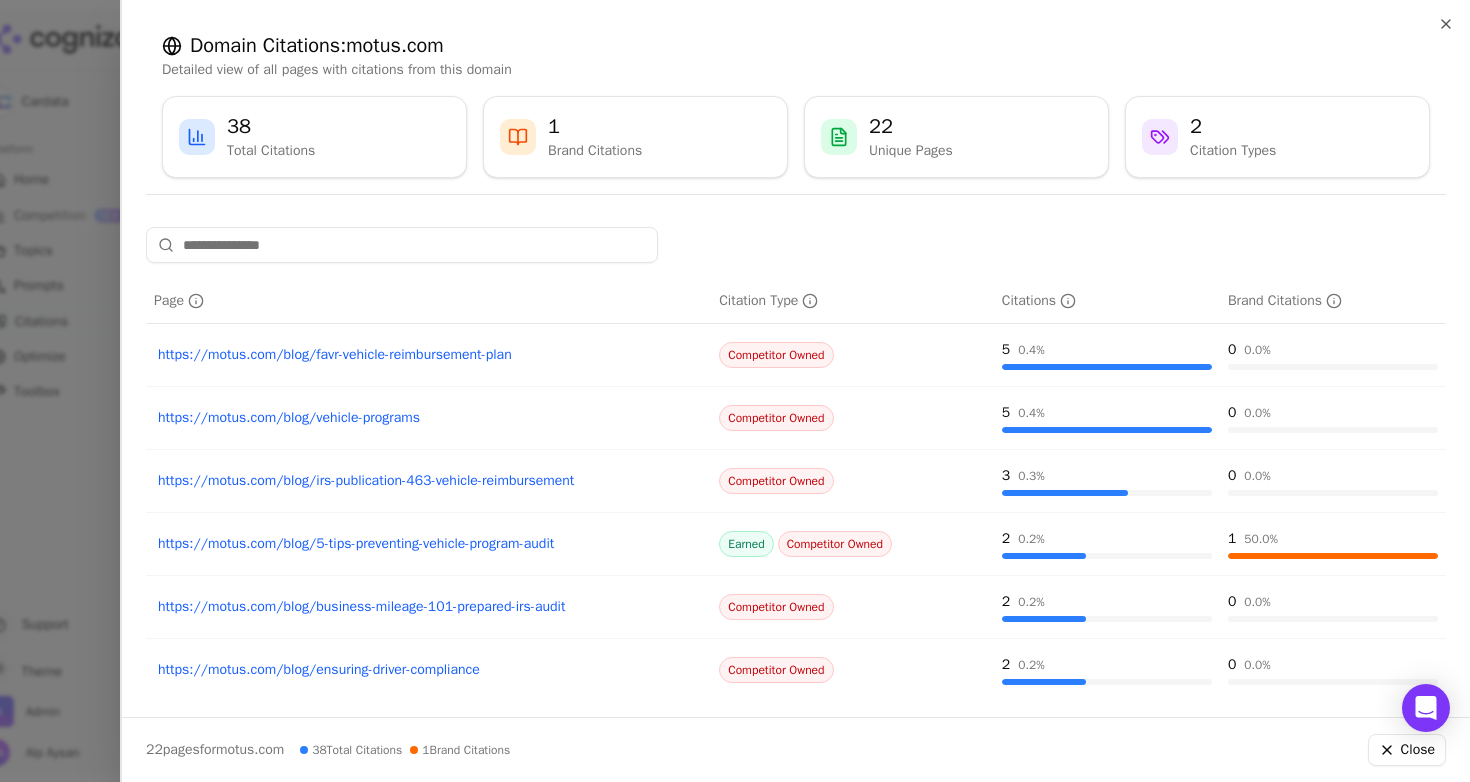 click on "https://motus.com/blog/5-tips-preventing-vehicle-program-audit" at bounding box center (428, 544) 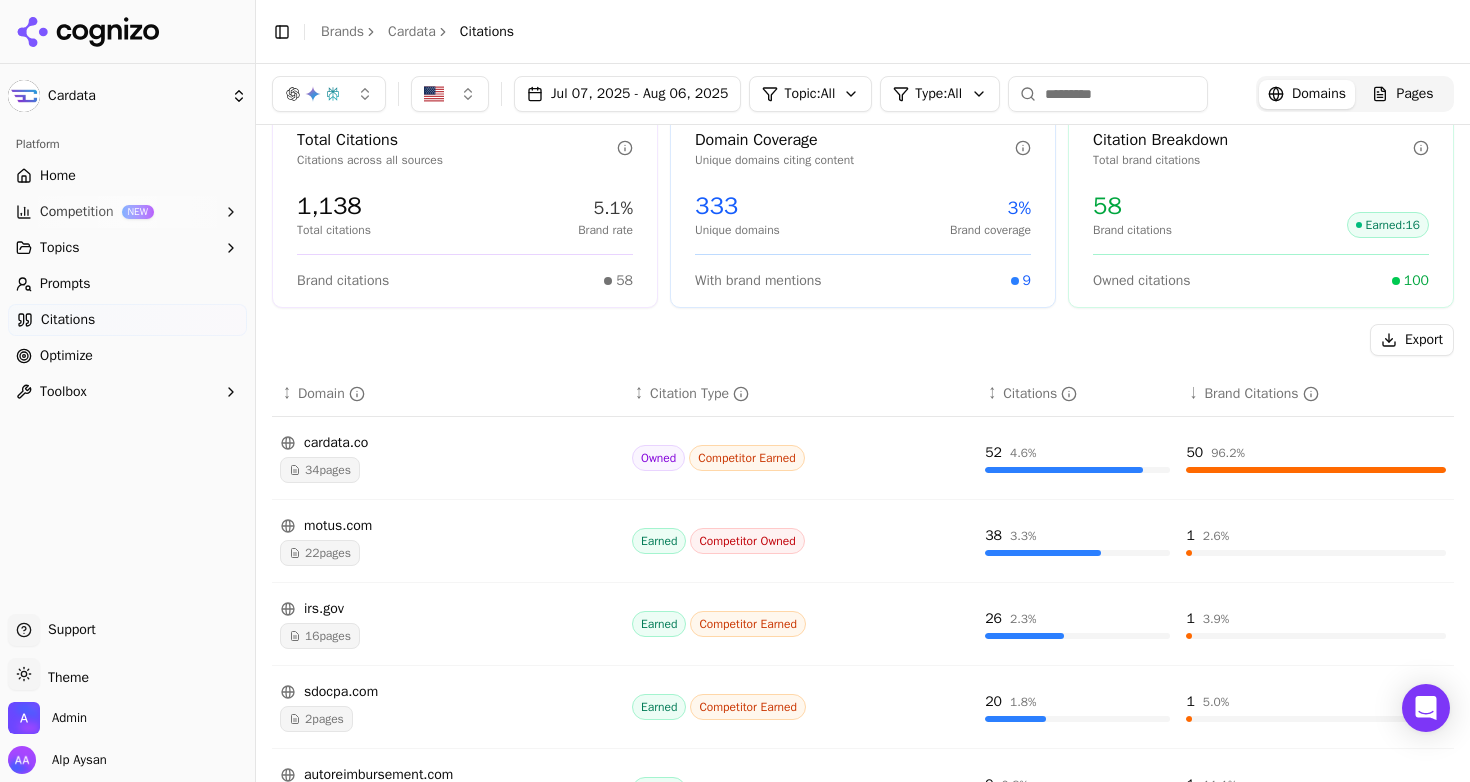 click on "Jul 07, 2025 - Aug 06, 2025" at bounding box center (627, 94) 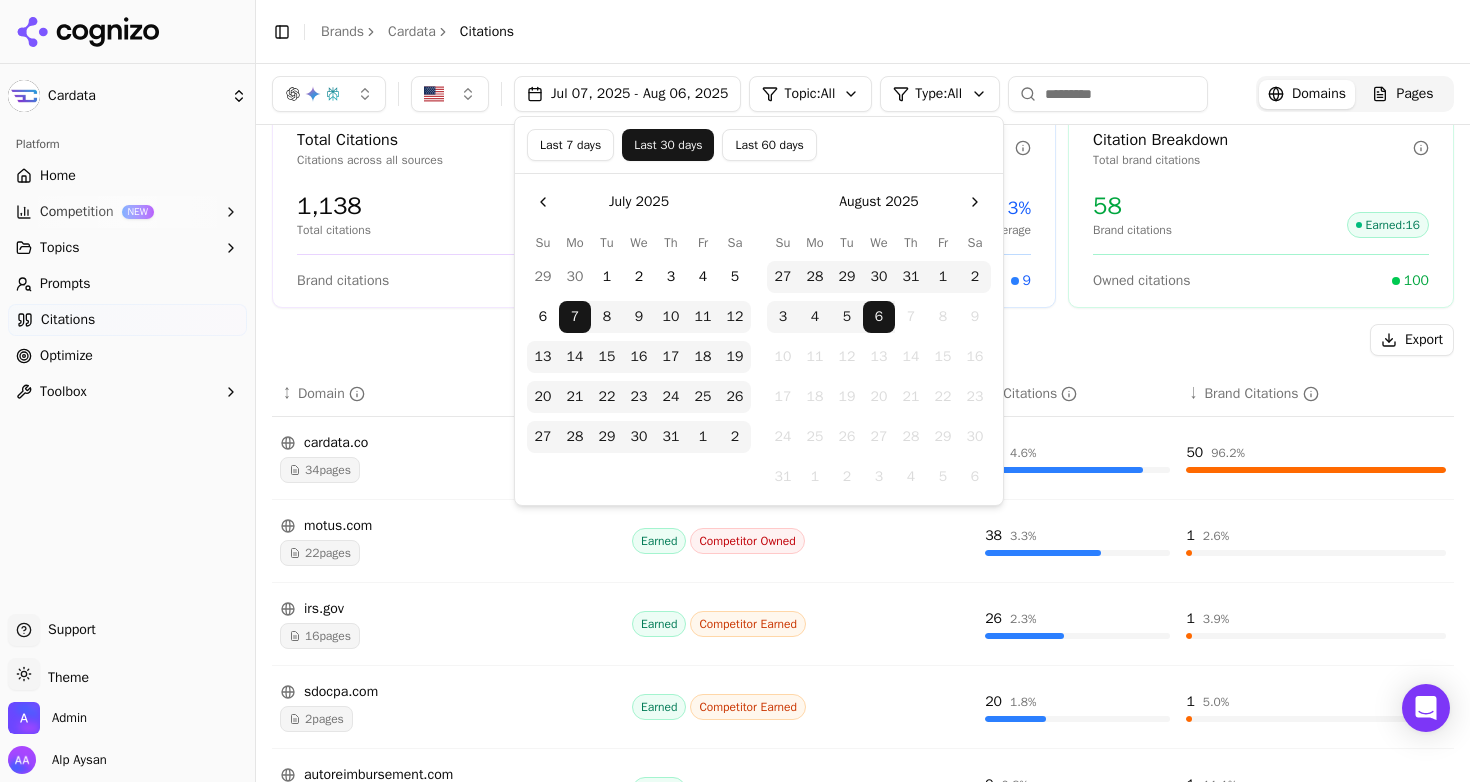 click on "Last 7 days" at bounding box center (570, 145) 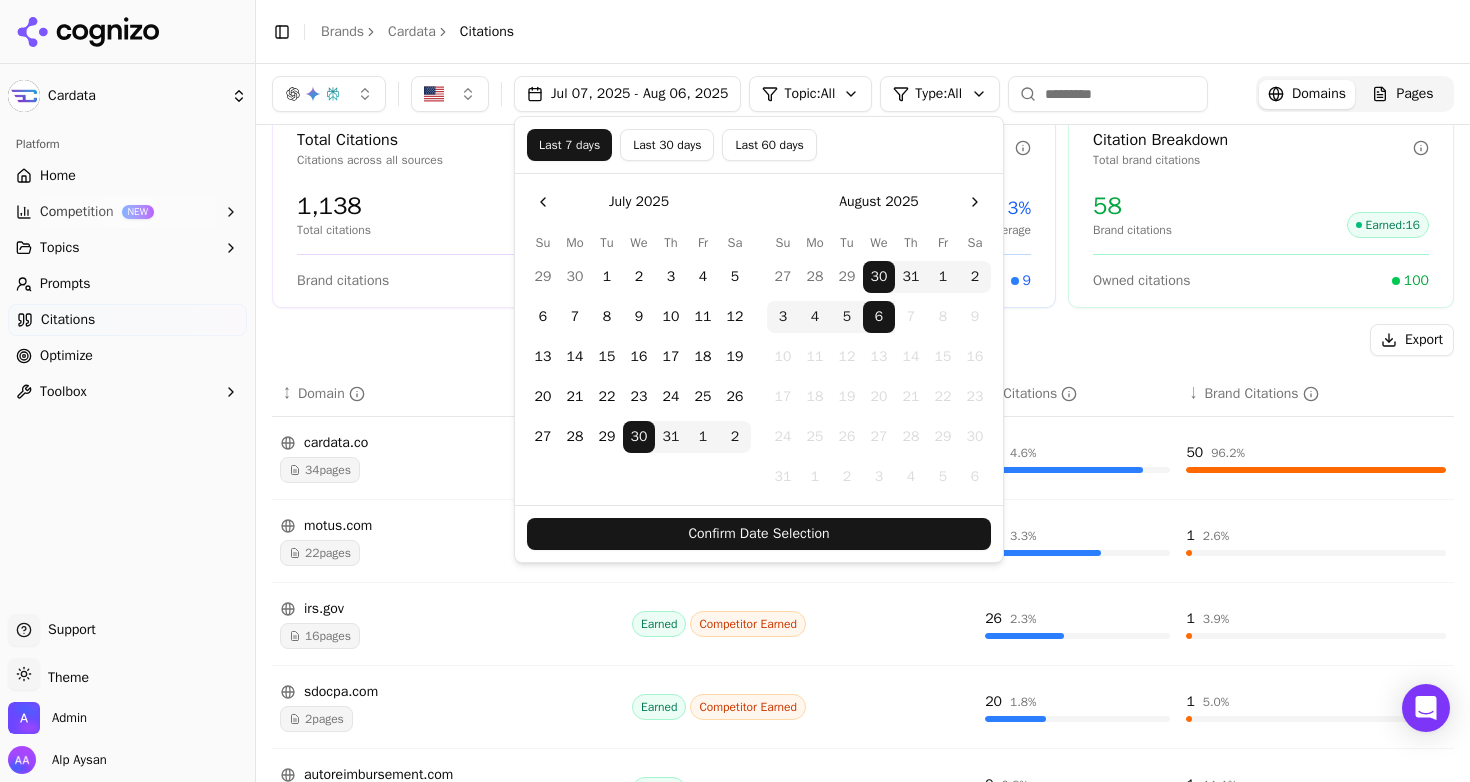 click on "Confirm Date Selection" at bounding box center [759, 534] 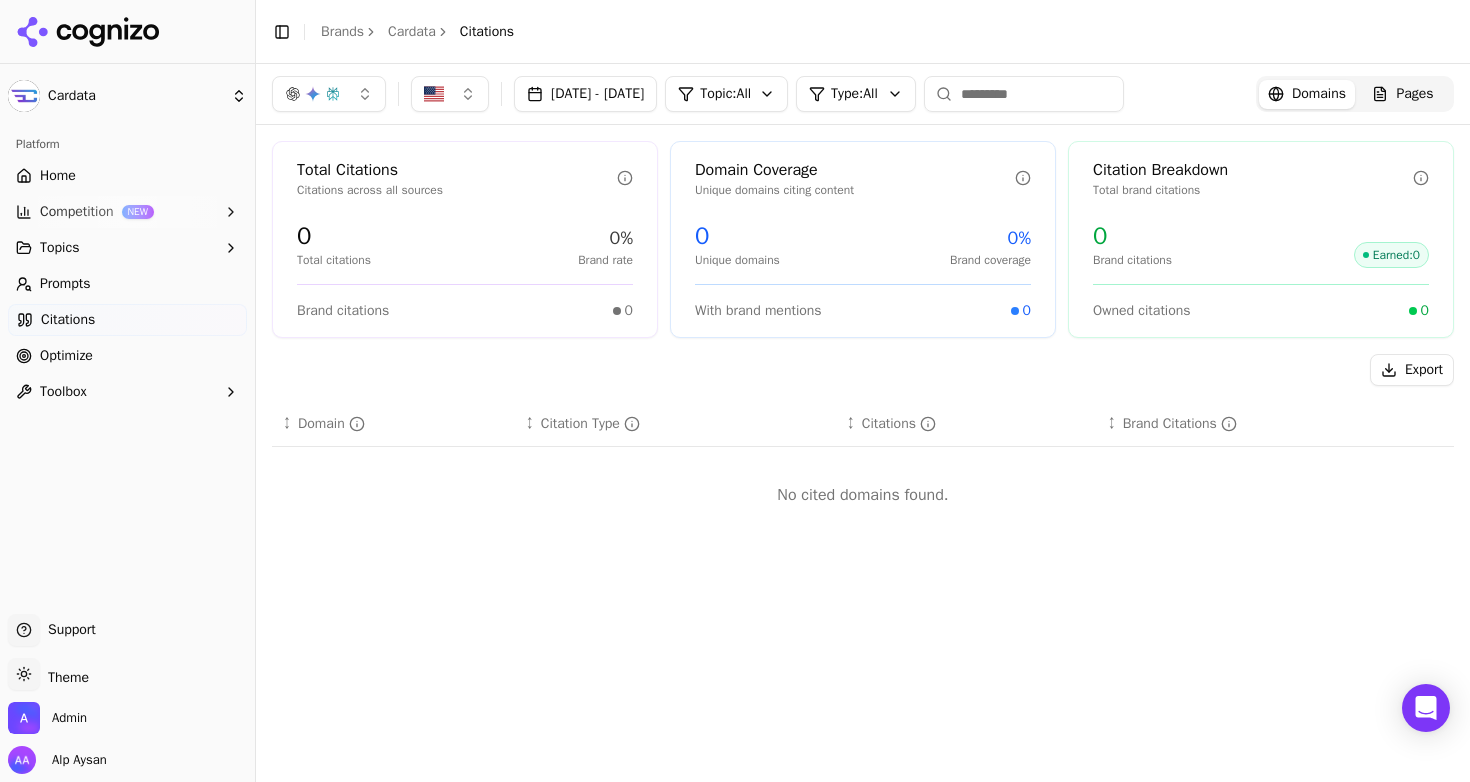 click on "[DATE] - [DATE]" at bounding box center (585, 94) 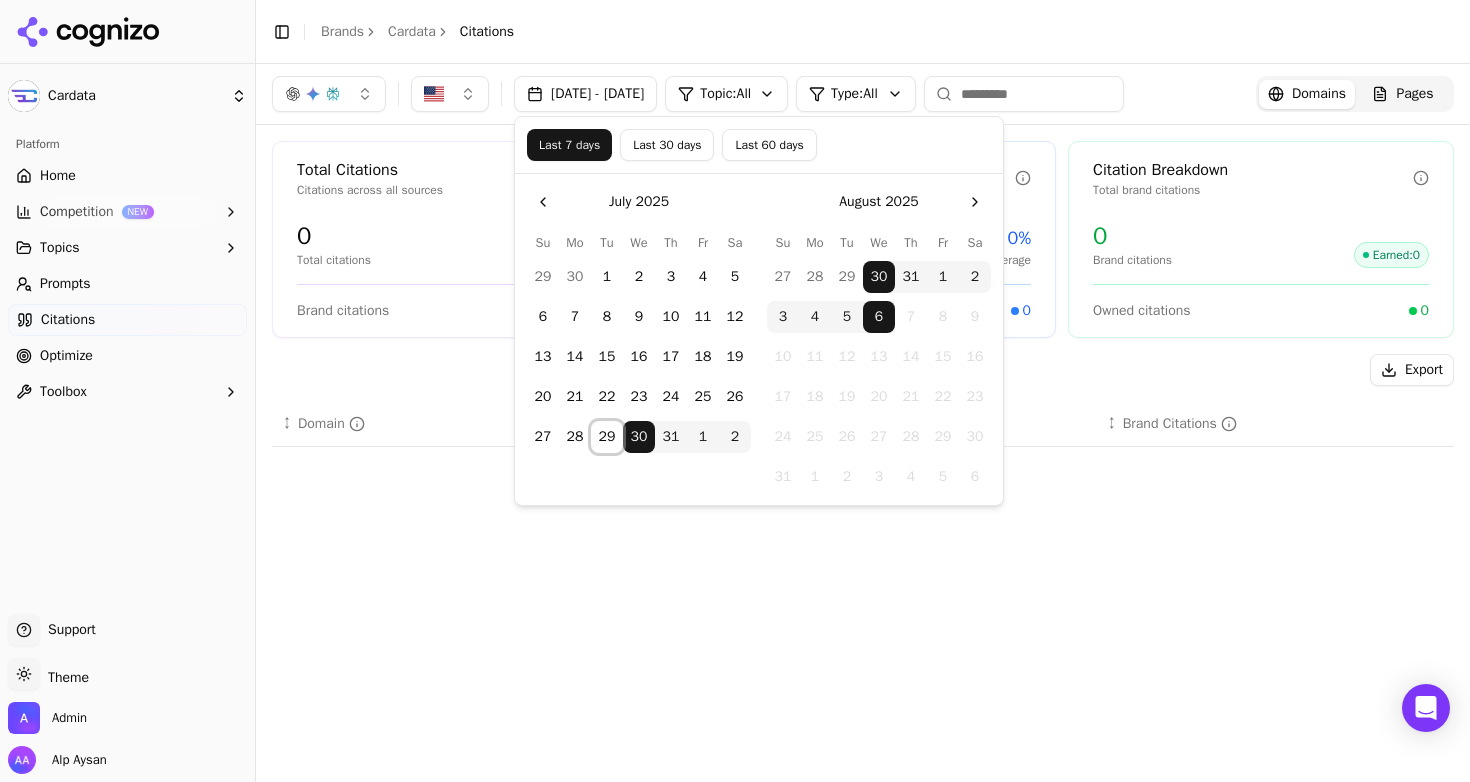 click on "29" at bounding box center [607, 437] 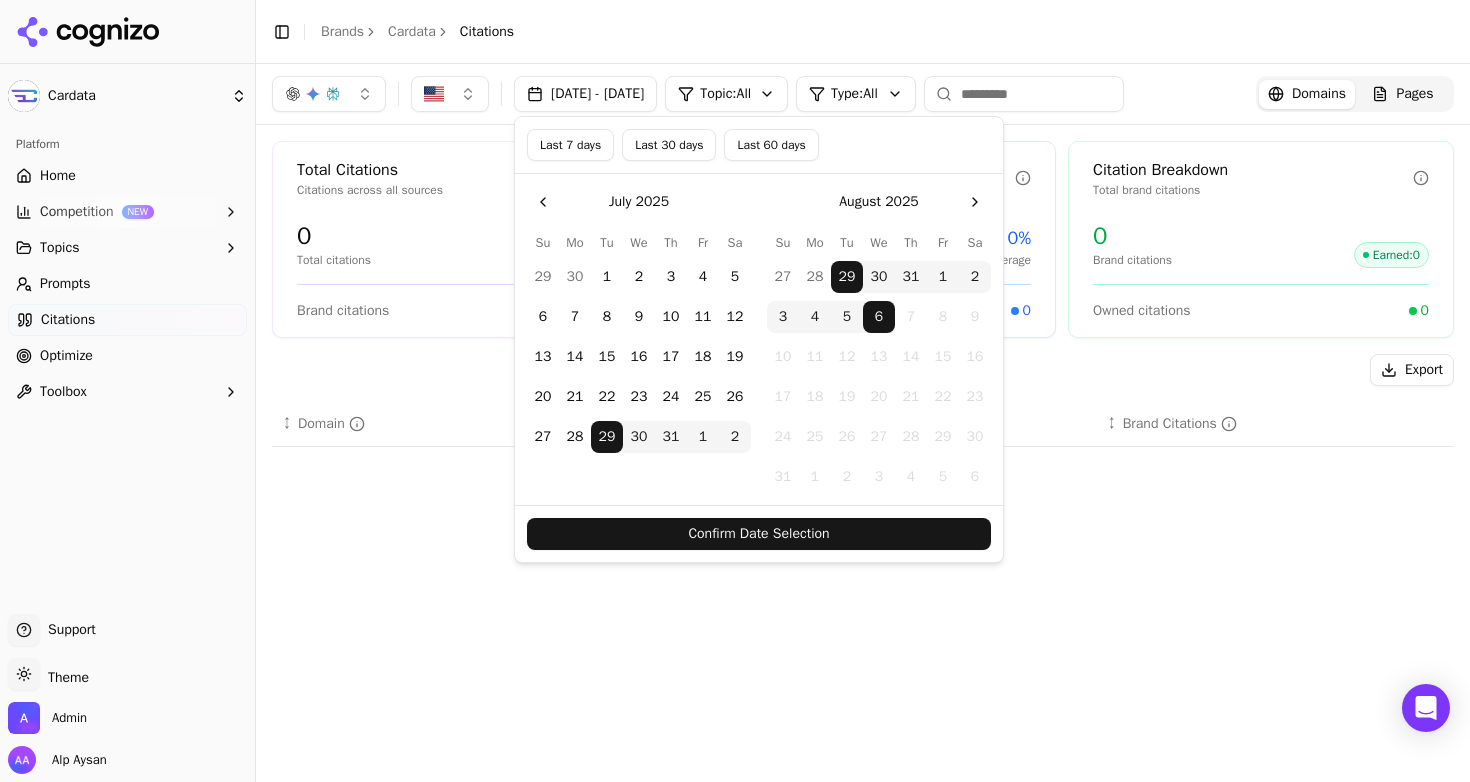 click on "Confirm Date Selection" at bounding box center (759, 534) 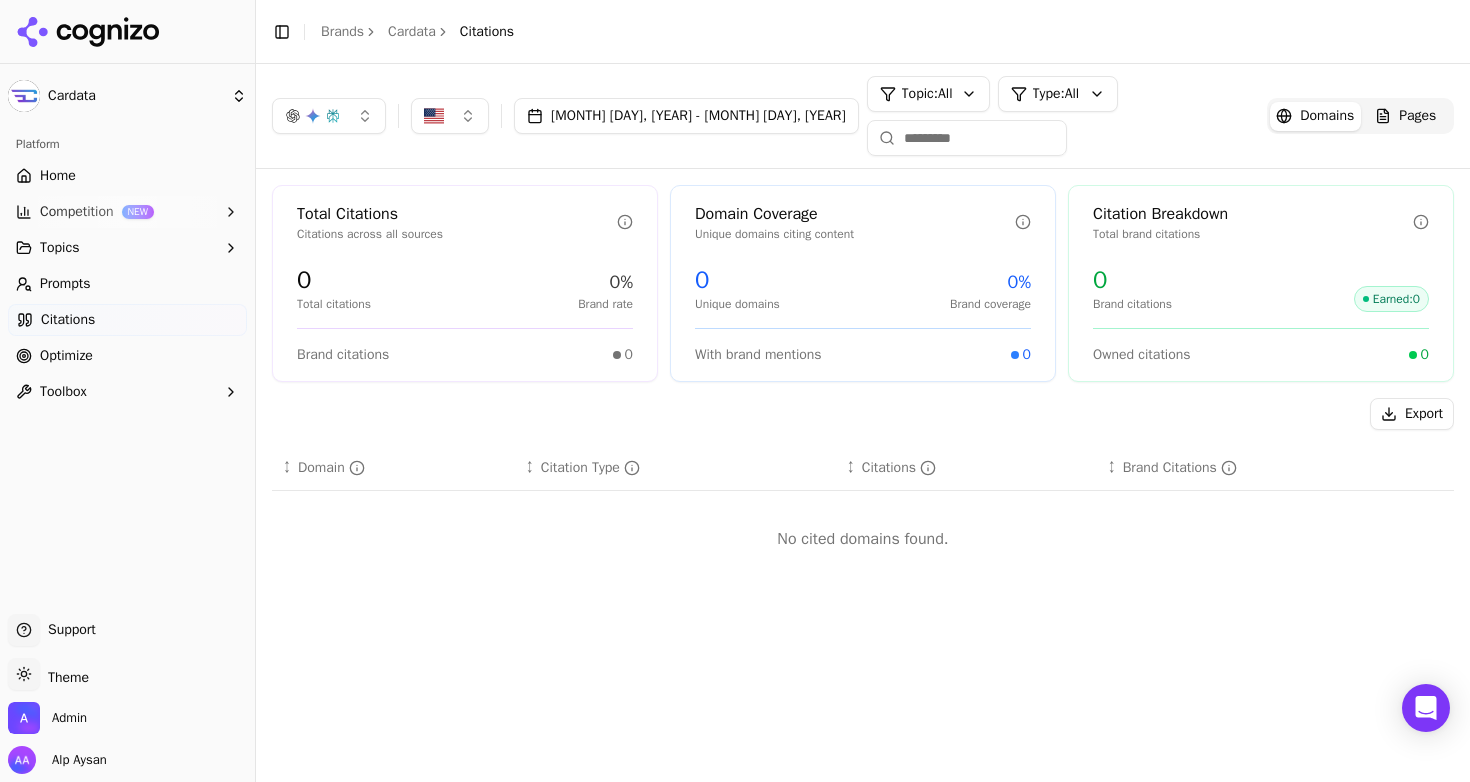click on "Home" at bounding box center (127, 176) 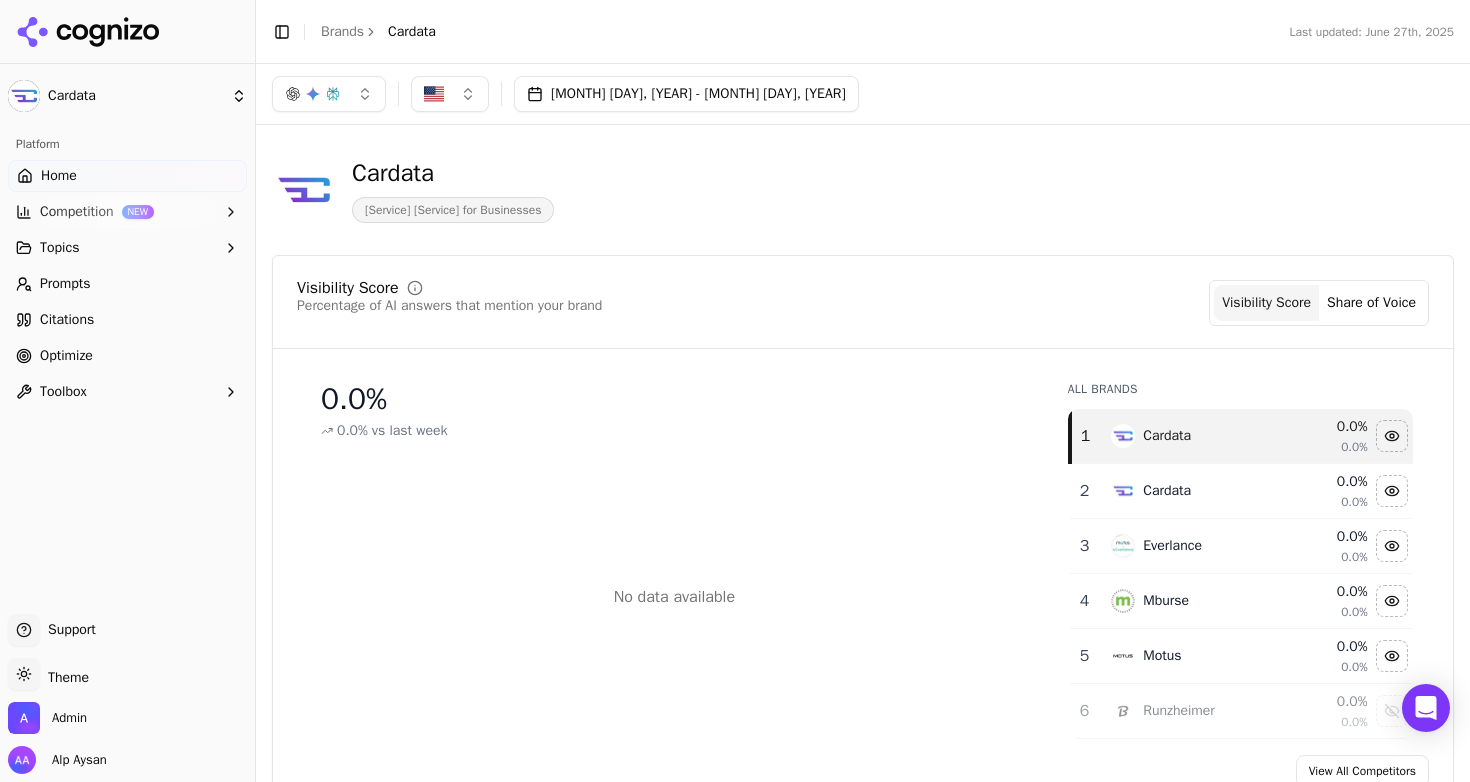 click on "Brands" at bounding box center (342, 31) 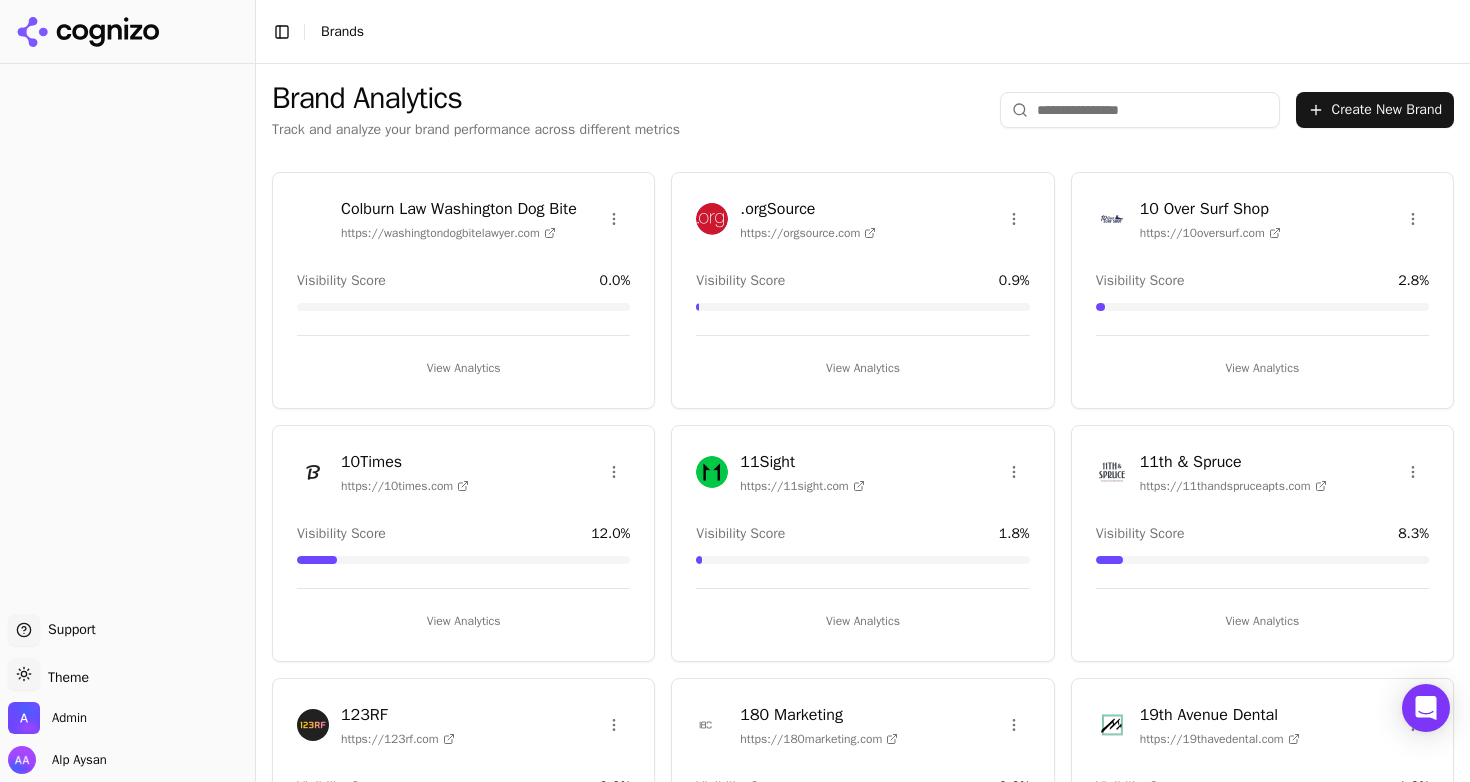 click at bounding box center [1140, 110] 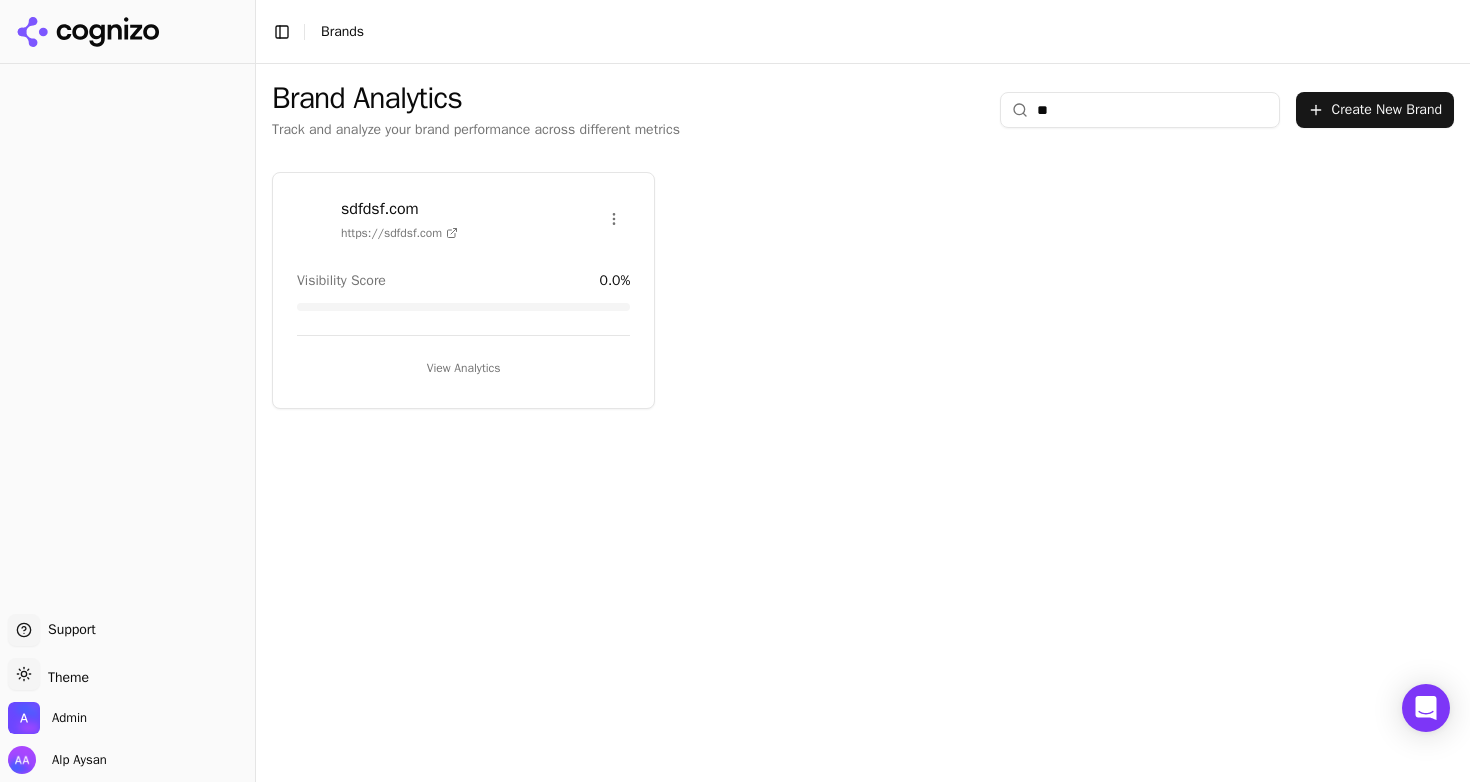 type on "*" 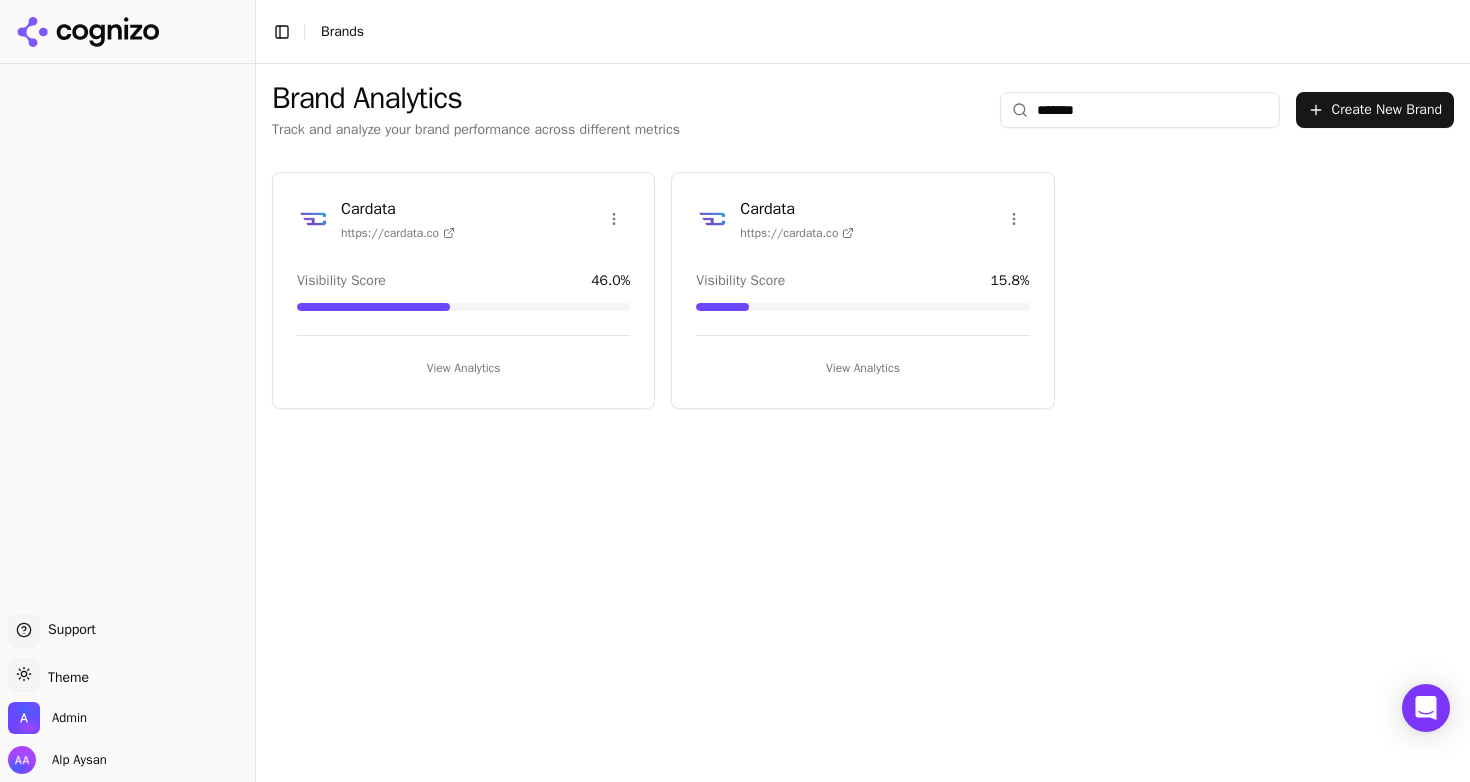 type on "*******" 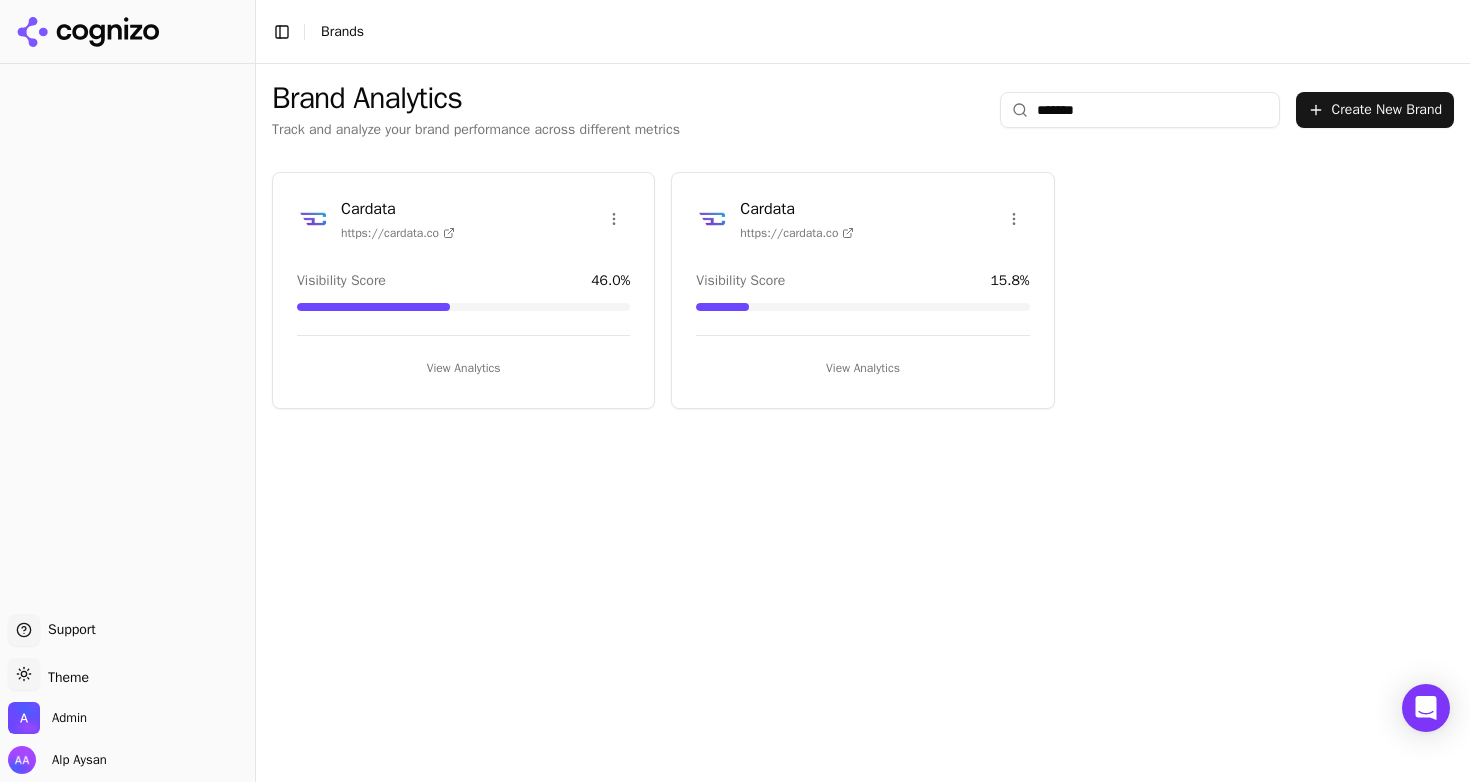 click at bounding box center (313, 219) 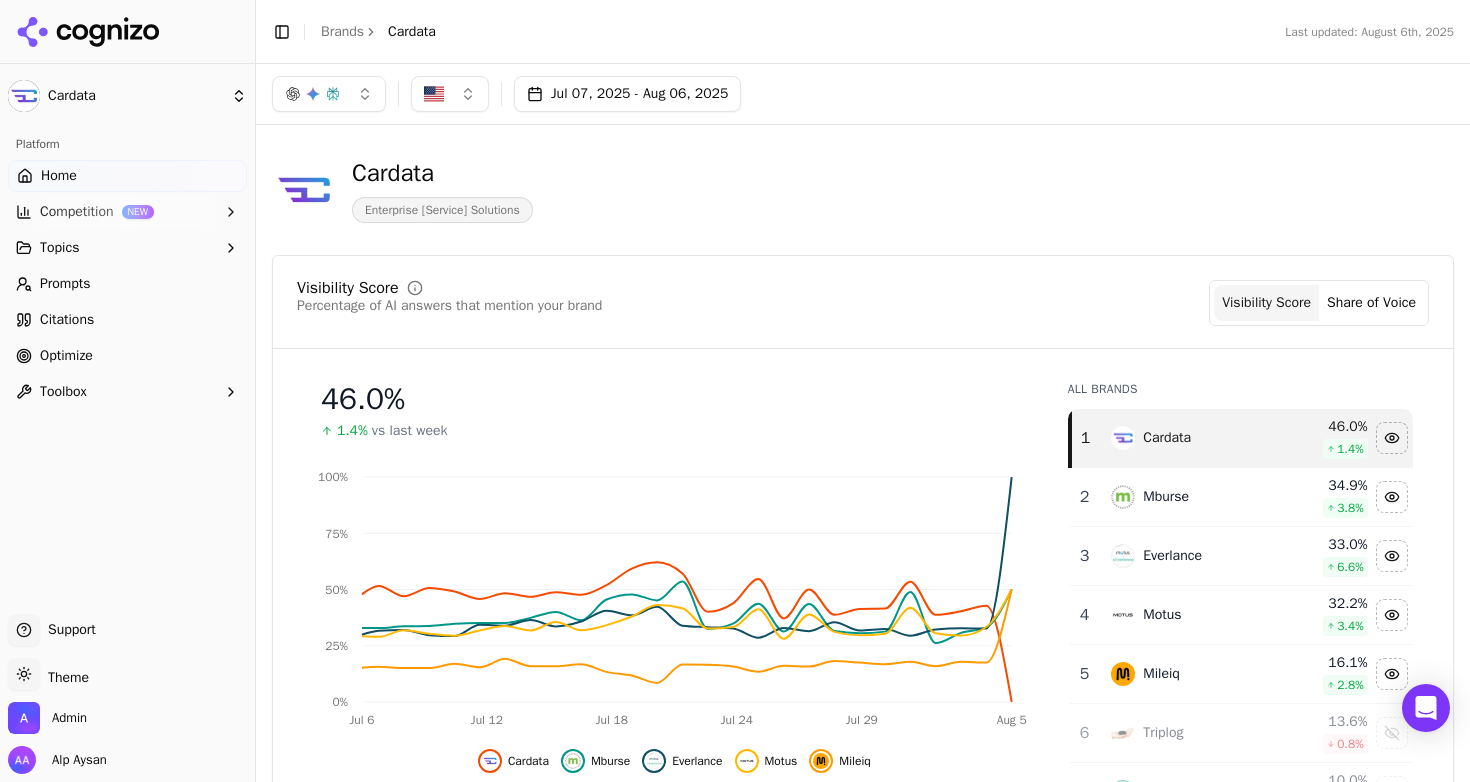 click on "Citations" at bounding box center (67, 320) 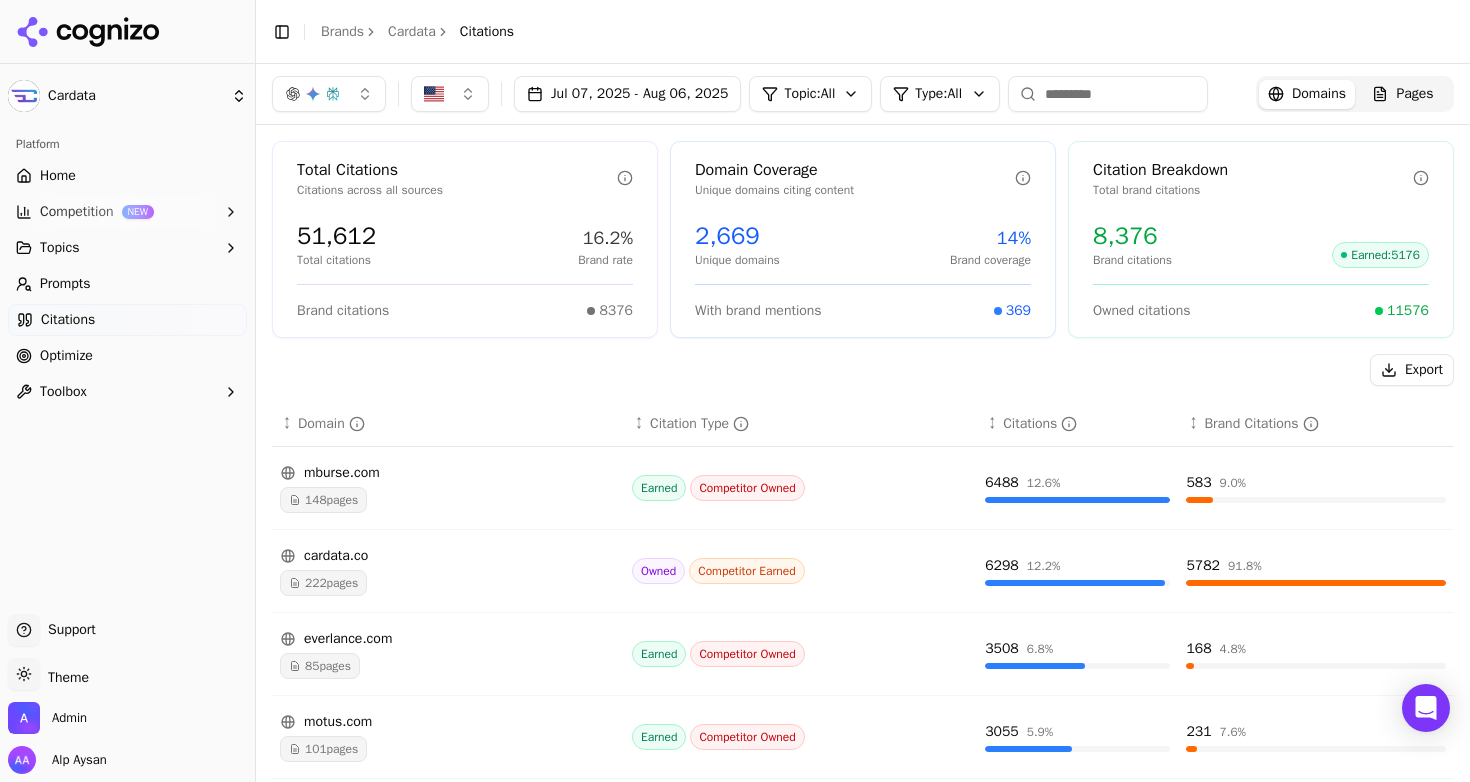 click on "Cardata Platform Home Competition NEW Topics Prompts Citations Optimize Toolbox Support Support Toggle theme Theme Admin Alp Aysan Toggle Sidebar Brands Cardata Citations [MONTH] [DAY], [YEAR] - [MONTH] [DAY], [YEAR] Topic: All Type: All Domains Pages Total Citations Citations across all sources [NUMBER] Total citations [PERCENT]% Brand rate Brand citations [NUMBER] Domain Coverage Unique domains citing content [NUMBER] Unique domains [PERCENT]% Brand coverage With brand mentions [NUMBER] Citation Breakdown Total brand citations [NUMBER] Brand citations Earned : [NUMBER] Owned citations [NUMBER] Export ↕ Domain ↕ Citation Type ↕ Citations ↕ Brand Citations mburse.com [NUMBER] pages Earned Competitor Owned [NUMBER] [PERCENT]% [NUMBER] [PERCENT]% cardata.co [NUMBER] pages Owned Competitor Earned [NUMBER] [PERCENT]% [NUMBER] [PERCENT]% everlance.com [NUMBER] pages Earned Competitor Owned [NUMBER] [PERCENT]% [NUMBER] [PERCENT]% motus.com [NUMBER] pages Earned Competitor Owned [NUMBER] [PERCENT]% [NUMBER] [PERCENT]% driversnote.com [NUMBER] pages Earned Competitor Owned [NUMBER] [PERCENT]% [NUMBER] [PERCENT]% timeero.com [NUMBER] pages Earned Competitor Owned [NUMBER] [PERCENT]% [NUMBER] [PERCENT]% irs.gov [NUMBER] pages Earned Competitor Owned" at bounding box center (735, 391) 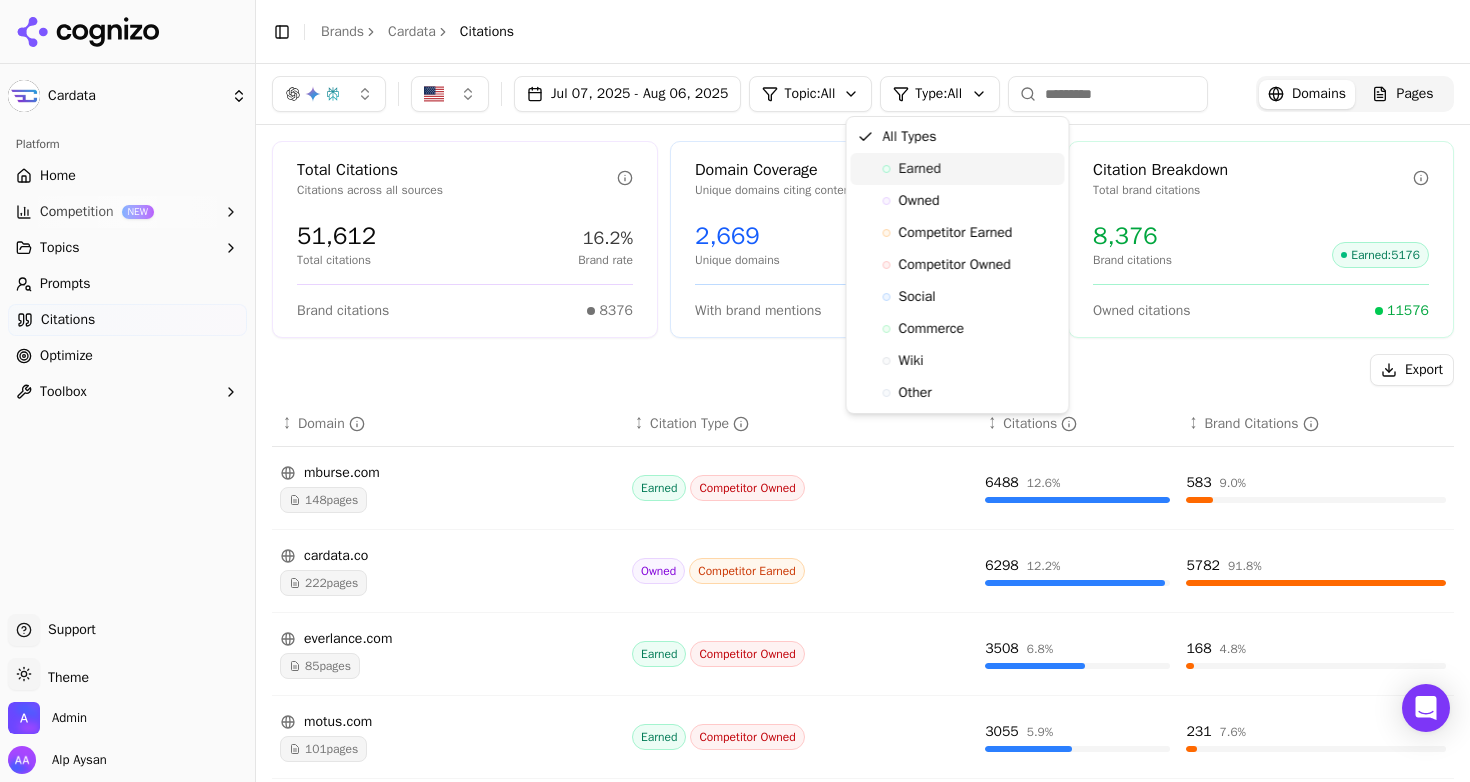 click on "Earned" at bounding box center (920, 169) 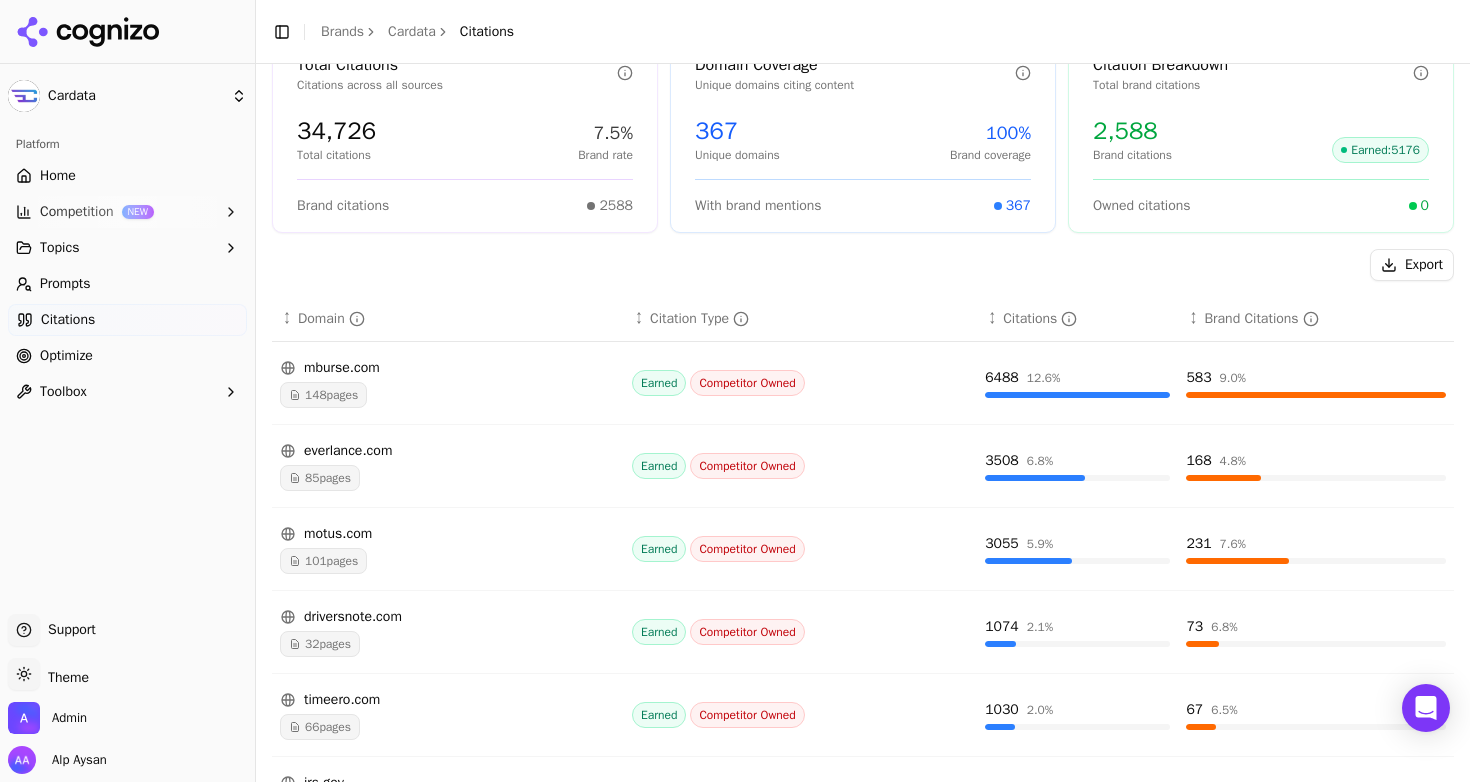 scroll, scrollTop: 110, scrollLeft: 0, axis: vertical 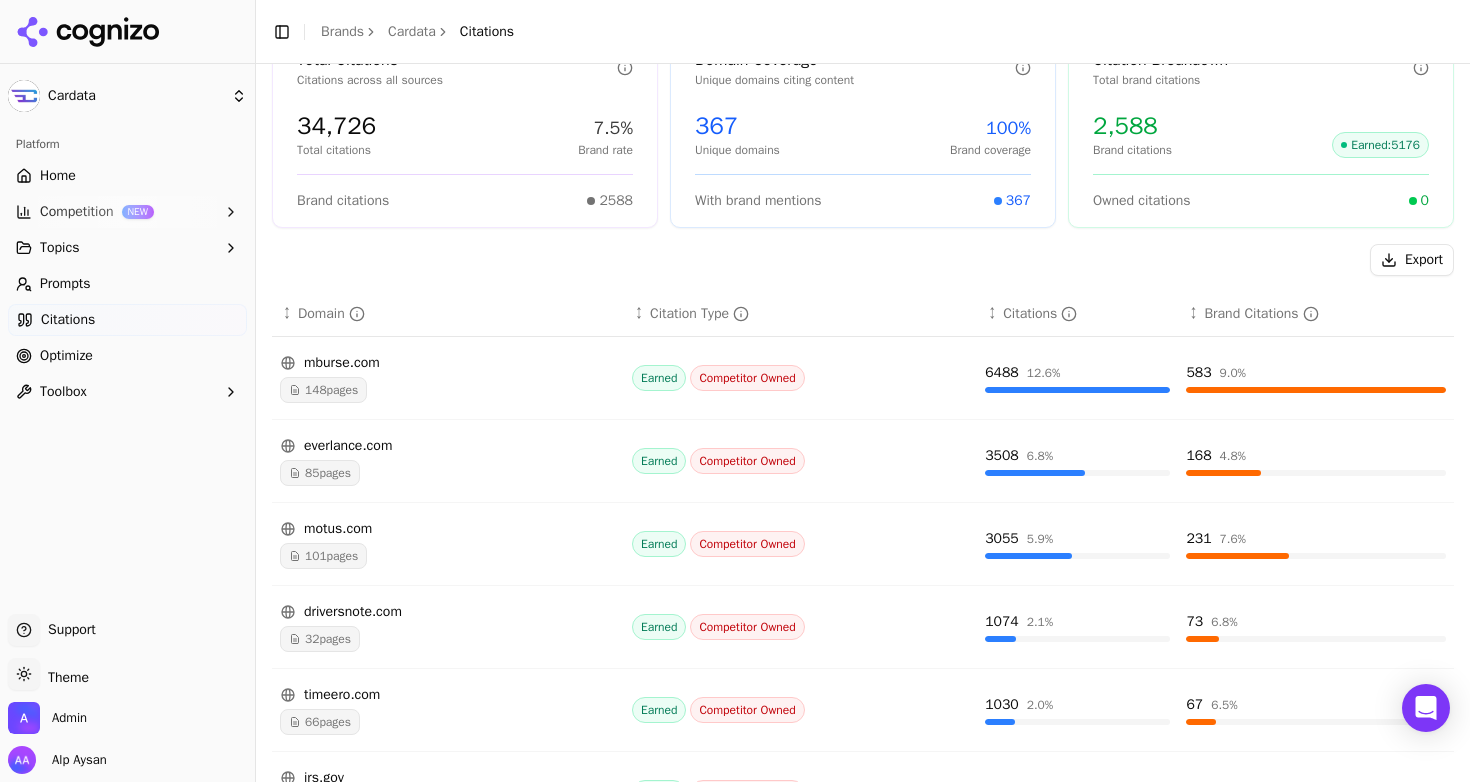 click on "148  pages" at bounding box center [323, 390] 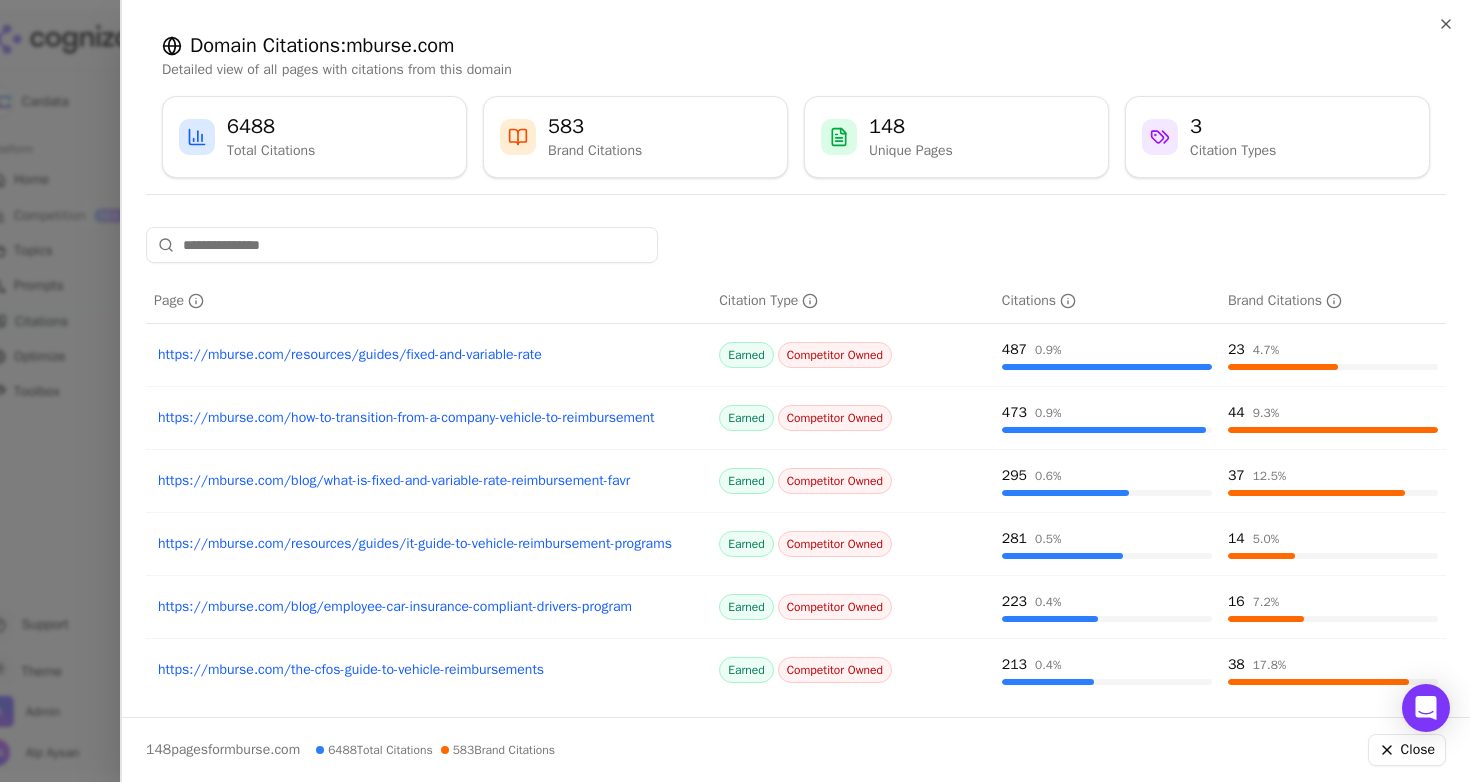 click on "https://mburse.com/resources/guides/fixed-and-variable-rate" at bounding box center [428, 355] 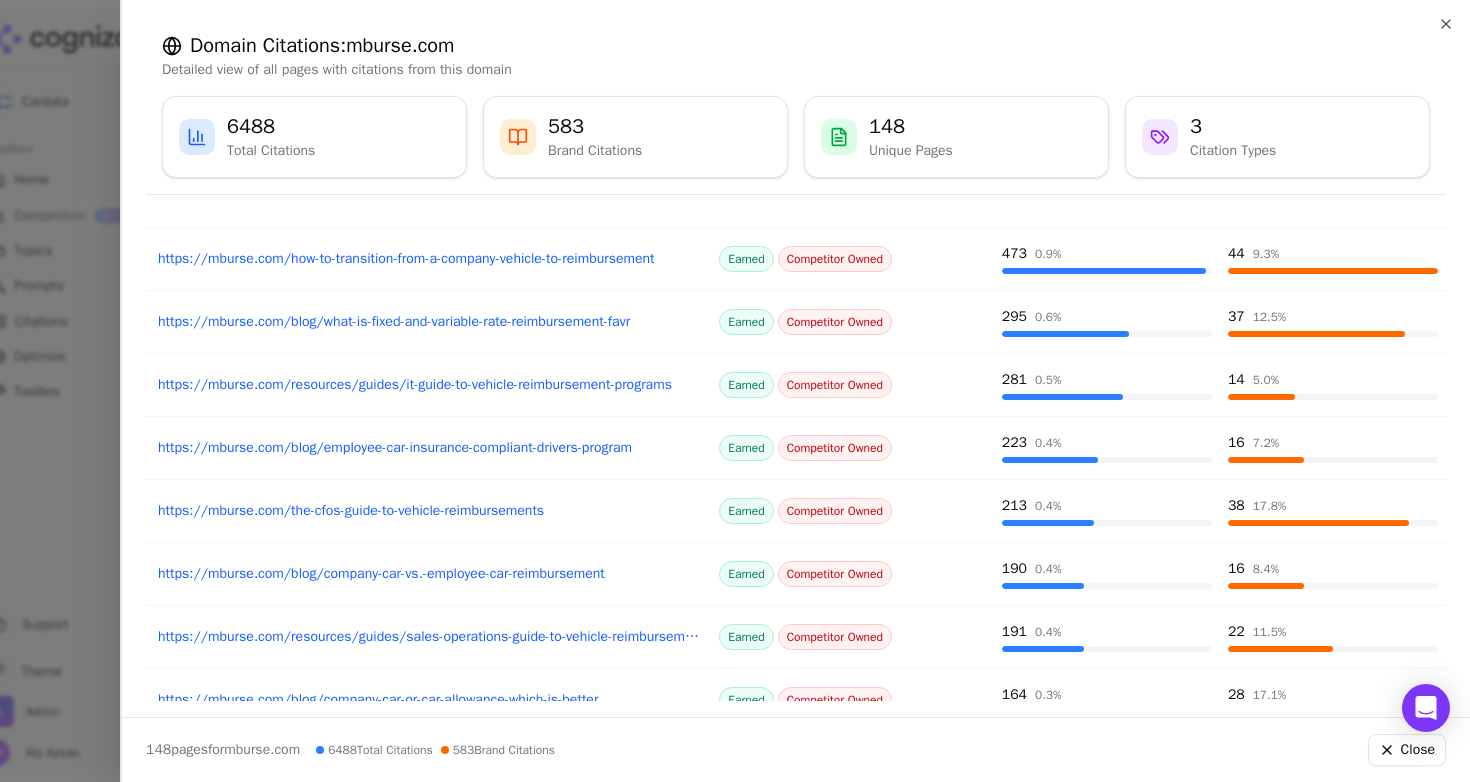 scroll, scrollTop: 202, scrollLeft: 0, axis: vertical 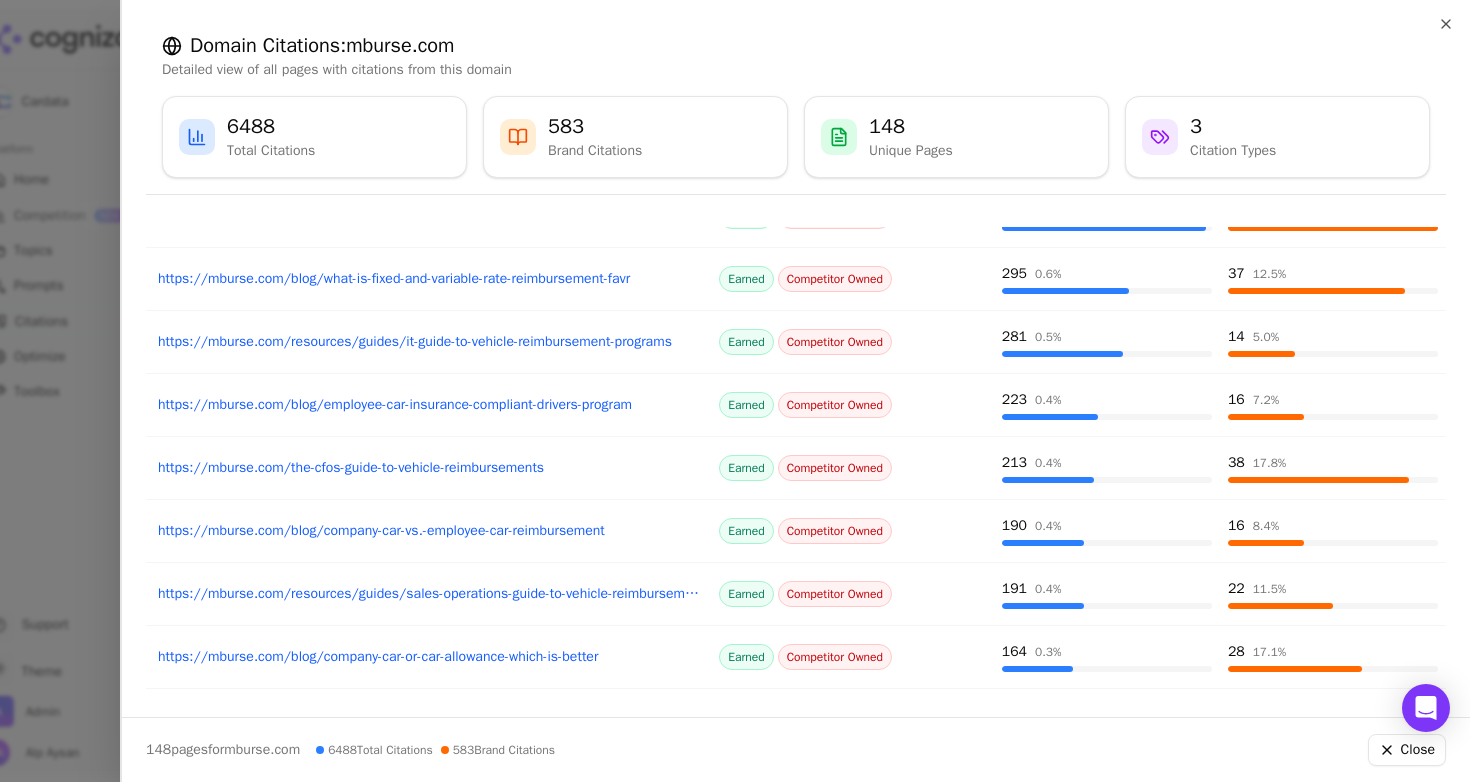 click on "https://mburse.com/the-cfos-guide-to-vehicle-reimbursements" at bounding box center [428, 468] 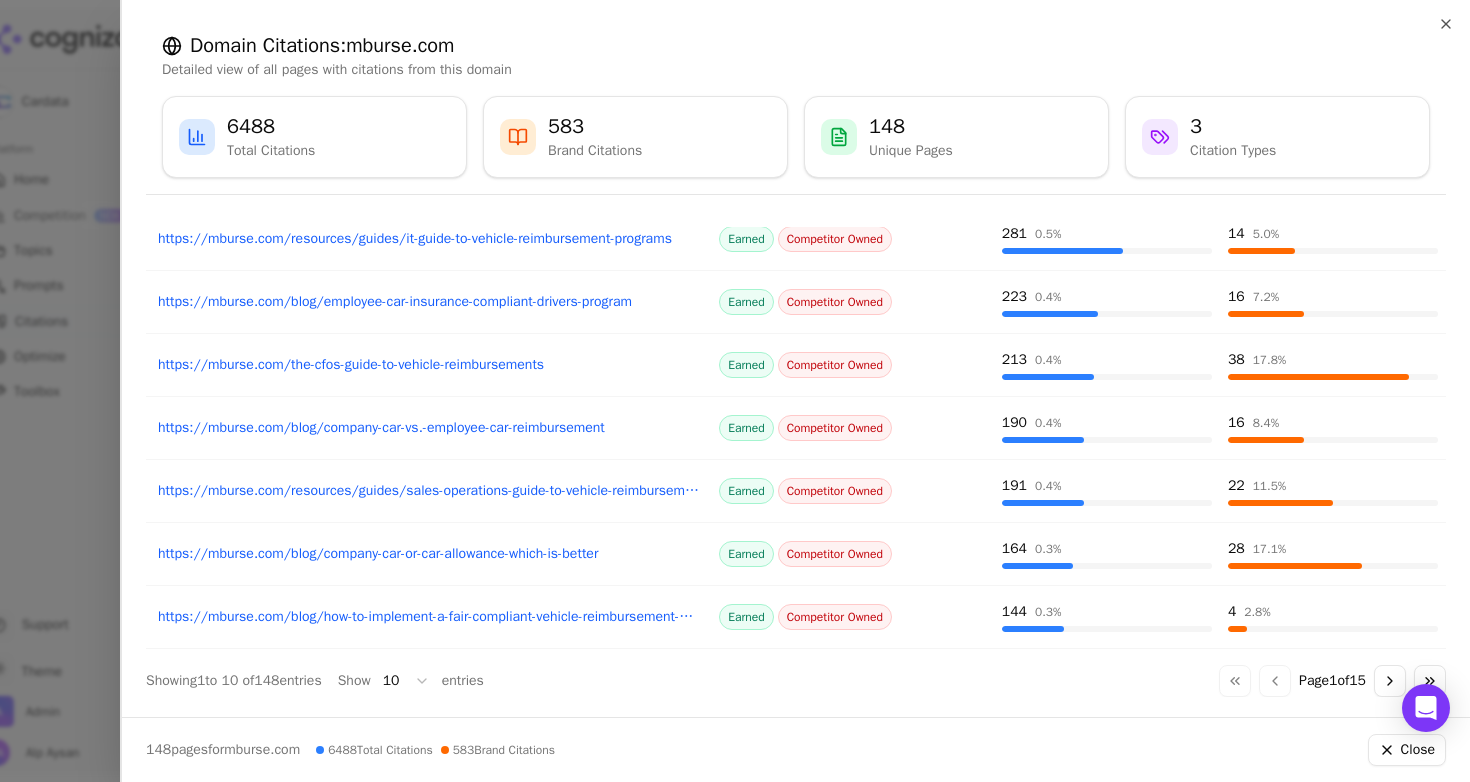 scroll, scrollTop: 317, scrollLeft: 0, axis: vertical 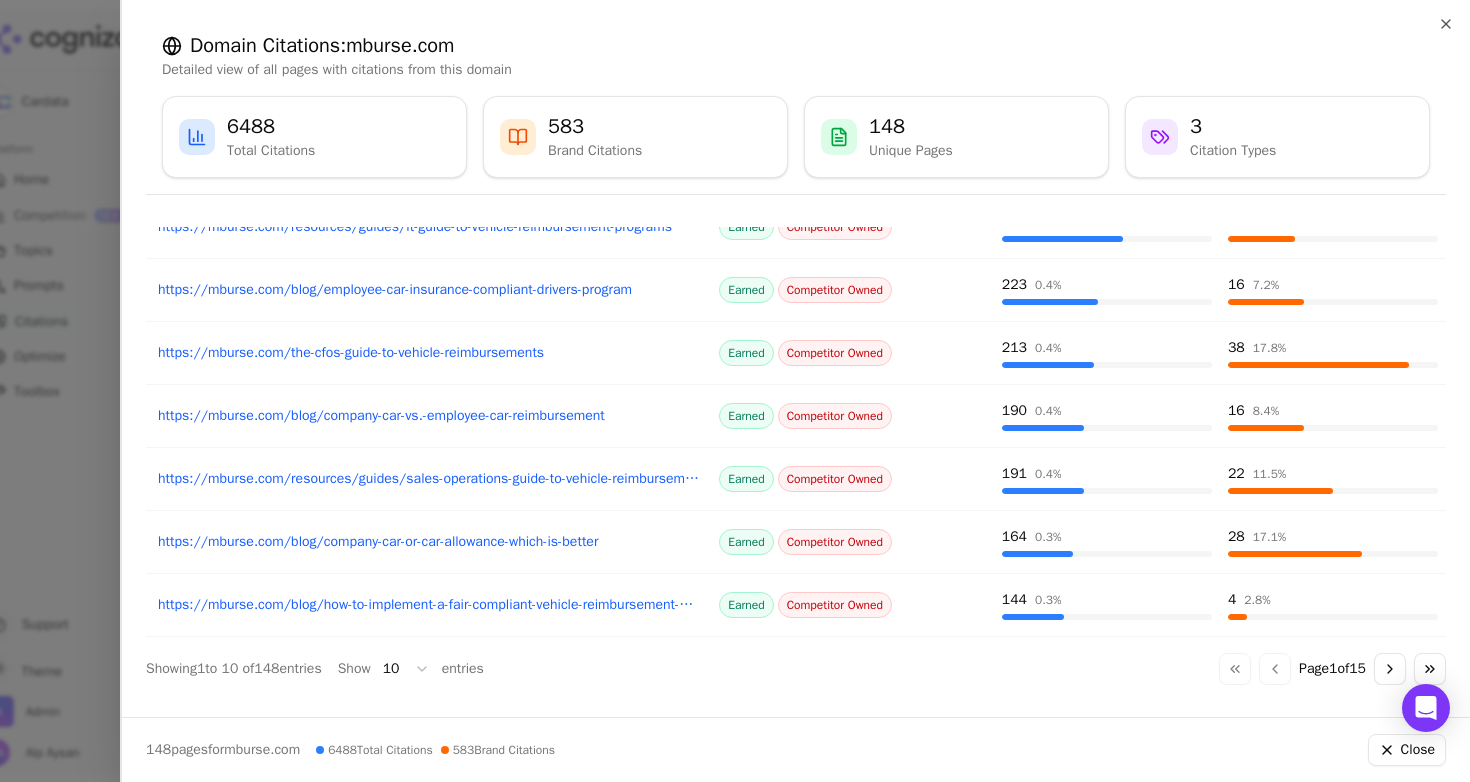 click on "https://mburse.com/the-cfos-guide-to-vehicle-reimbursements" at bounding box center [428, 353] 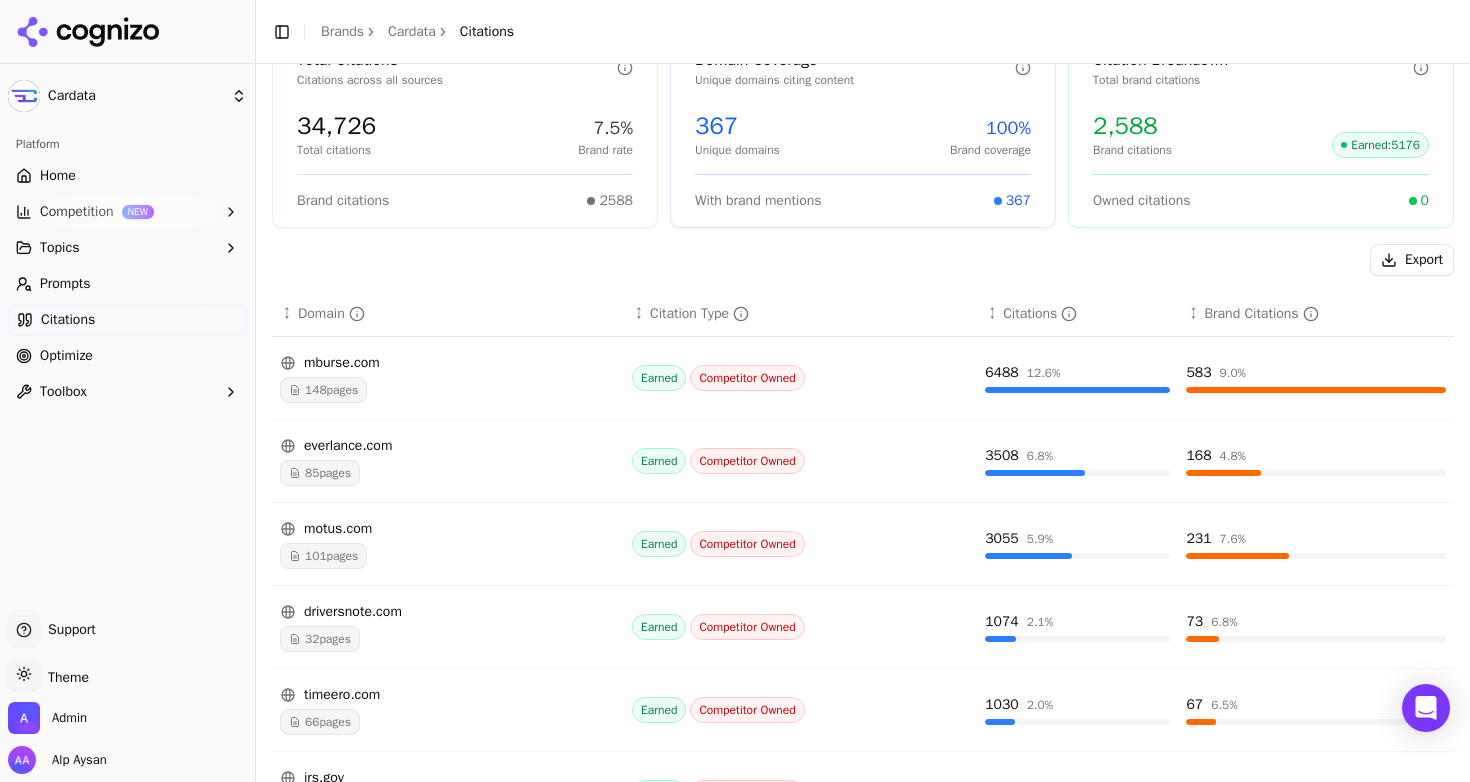 scroll, scrollTop: 0, scrollLeft: 0, axis: both 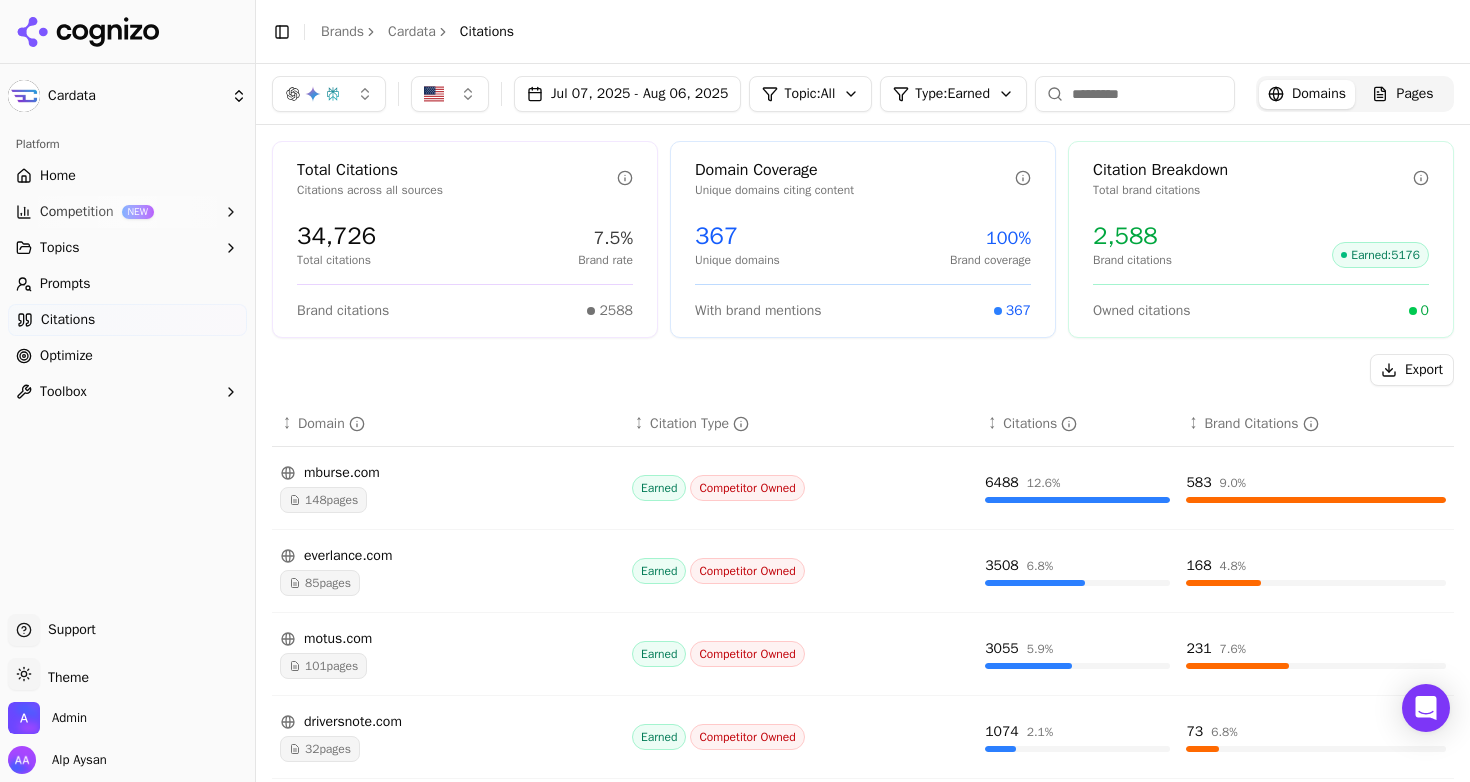 click on "[MONTH] [DAY], [YEAR] - [MONTH] [DAY], [YEAR] Topic: All Type: Earned Domains Pages" at bounding box center [863, 94] 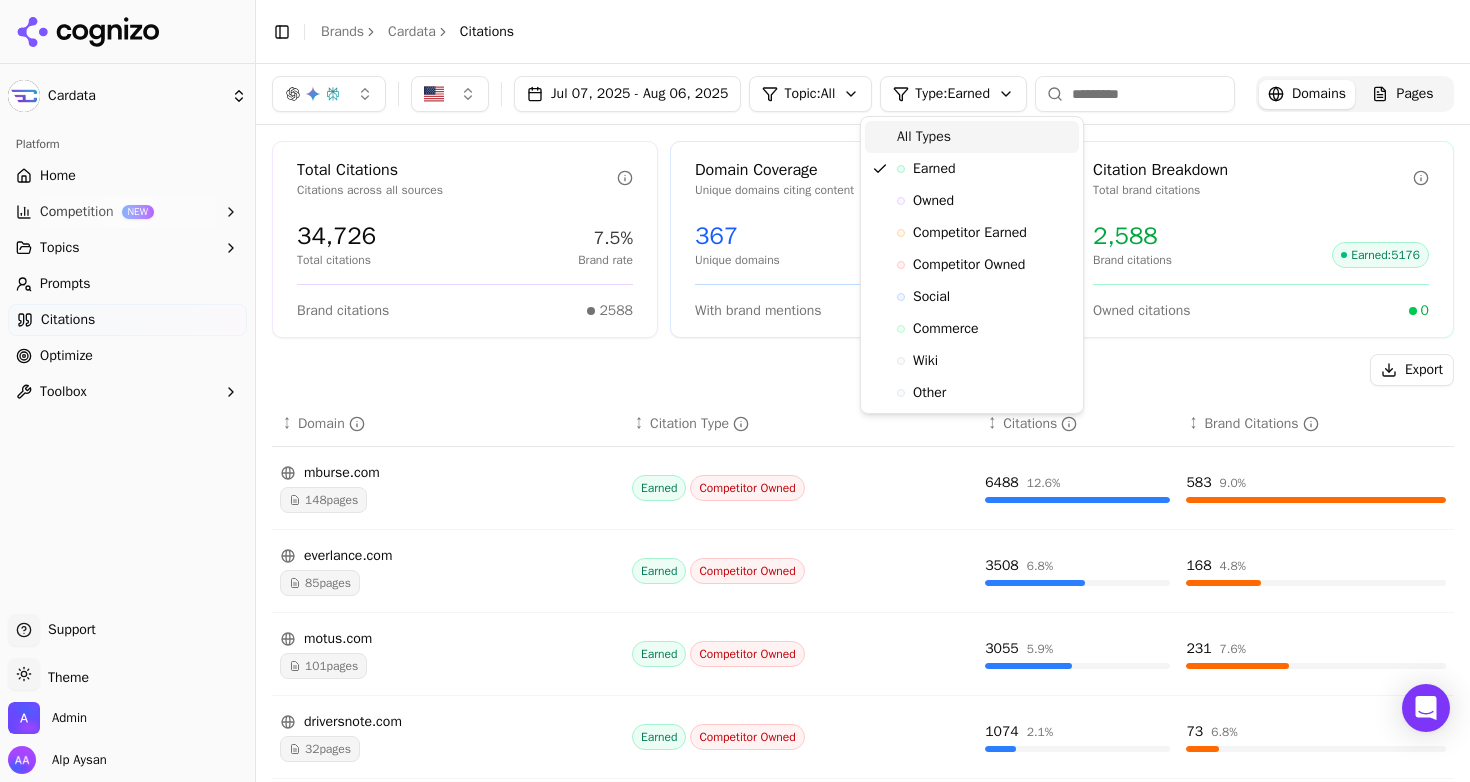 click on "All Types" at bounding box center (972, 137) 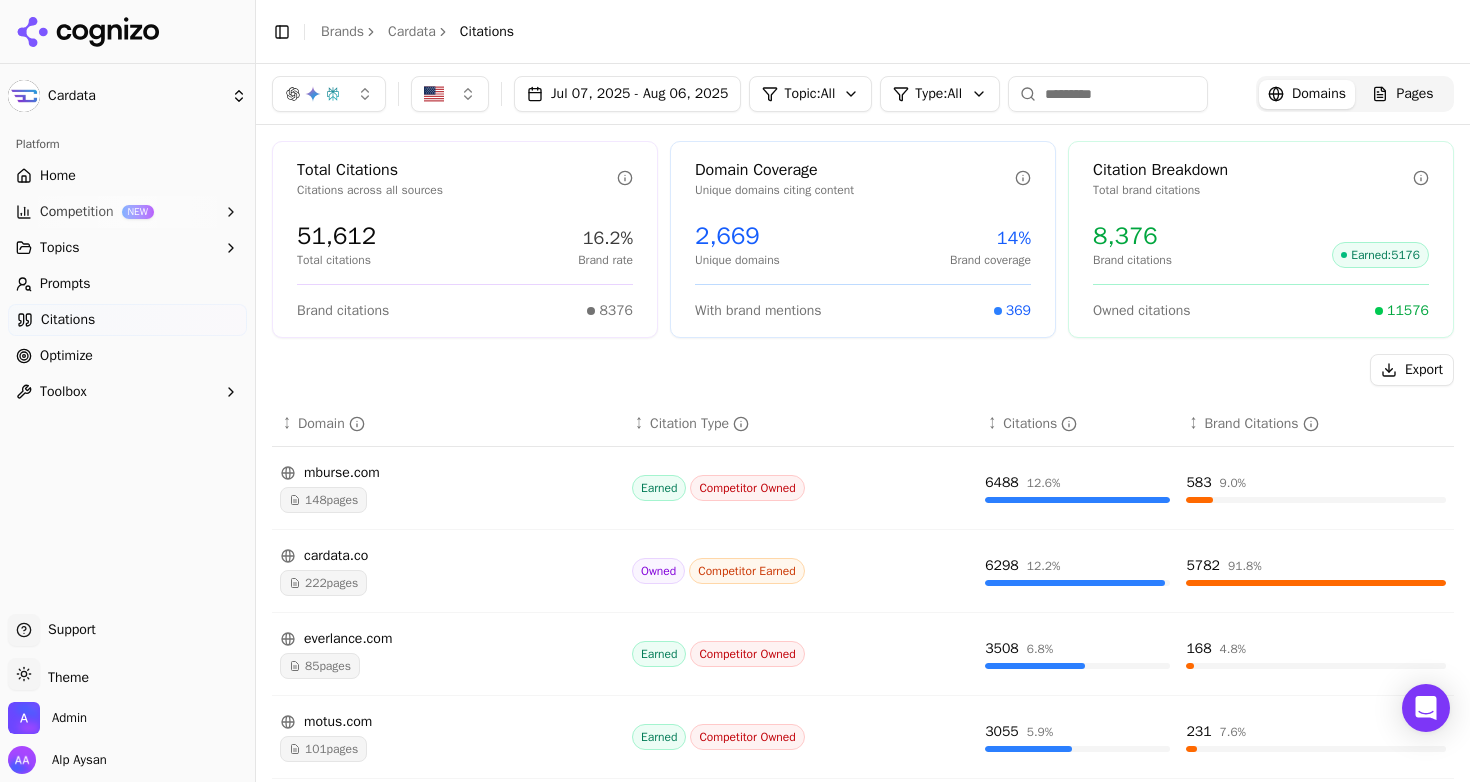 type 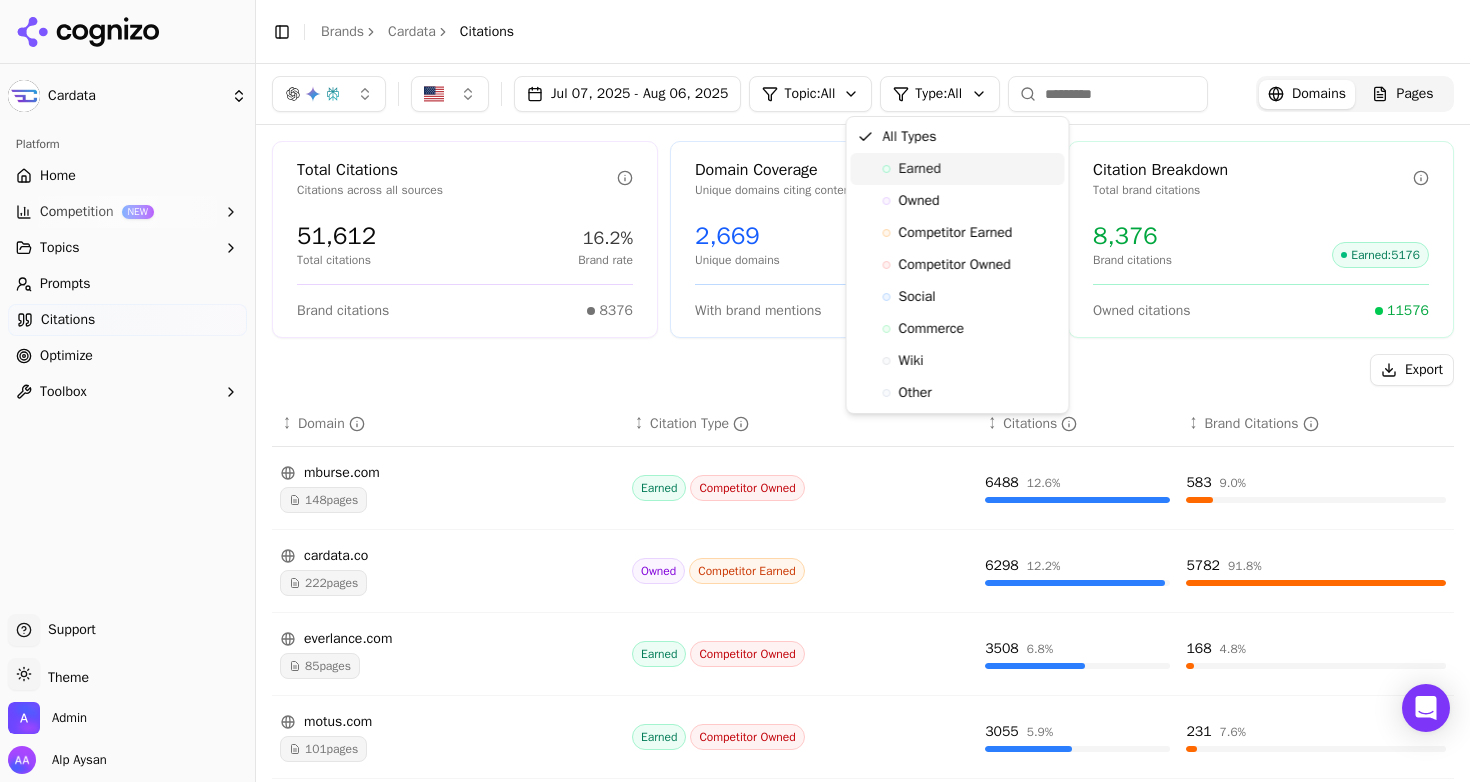 click on "Earned" at bounding box center [920, 169] 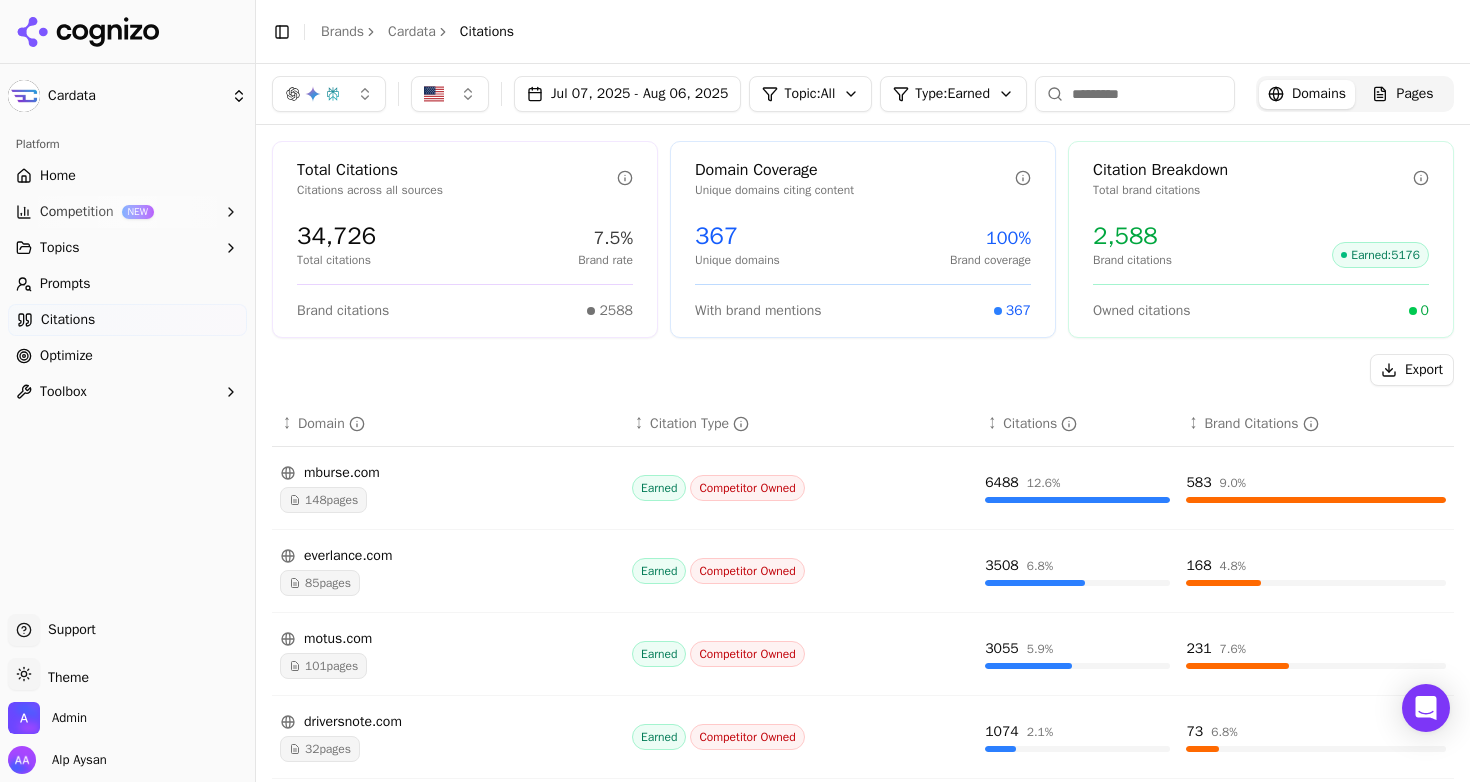 click on "Topic:  All Type:  Earned" at bounding box center [992, 94] 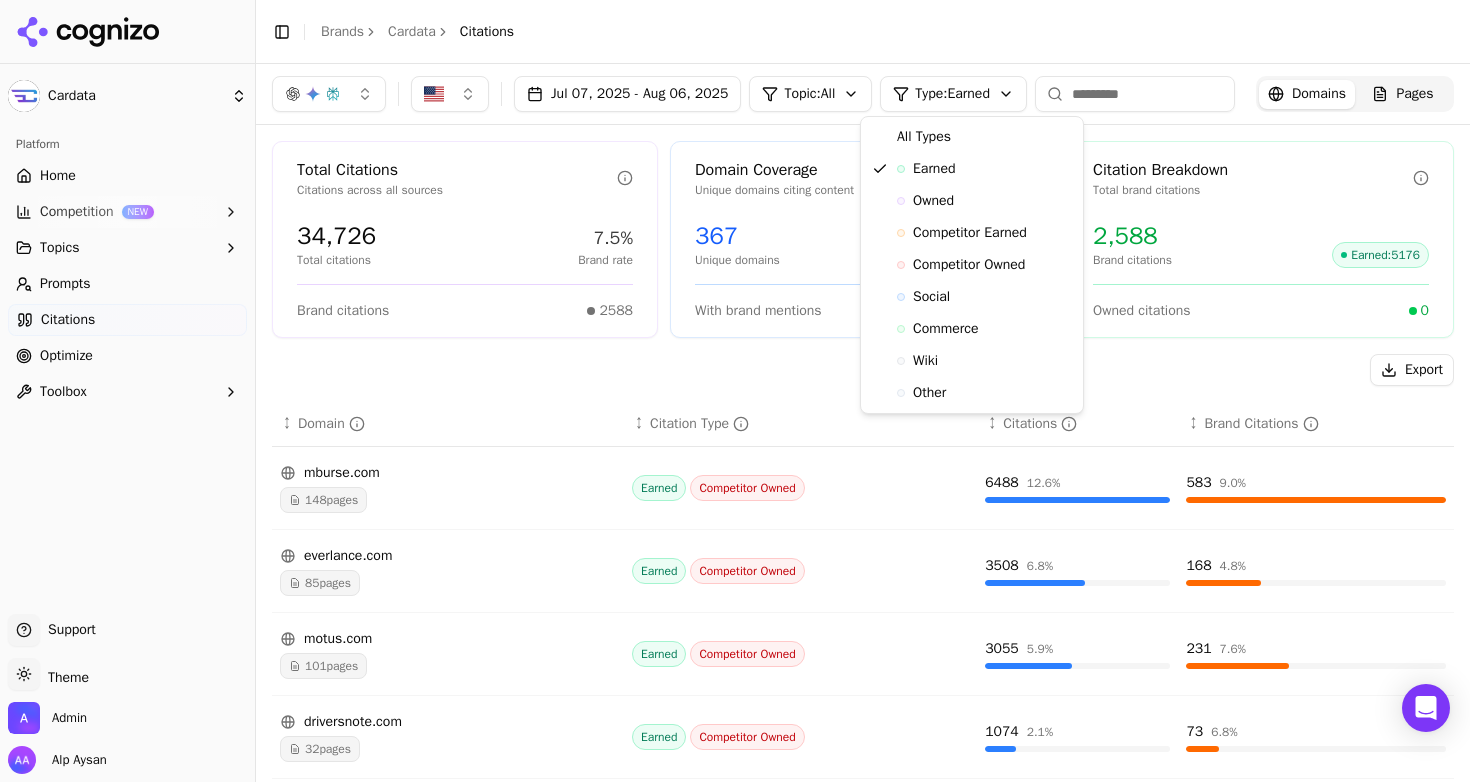 click on "Jul 07, 2025 - Aug 06, 2025" at bounding box center (735, 391) 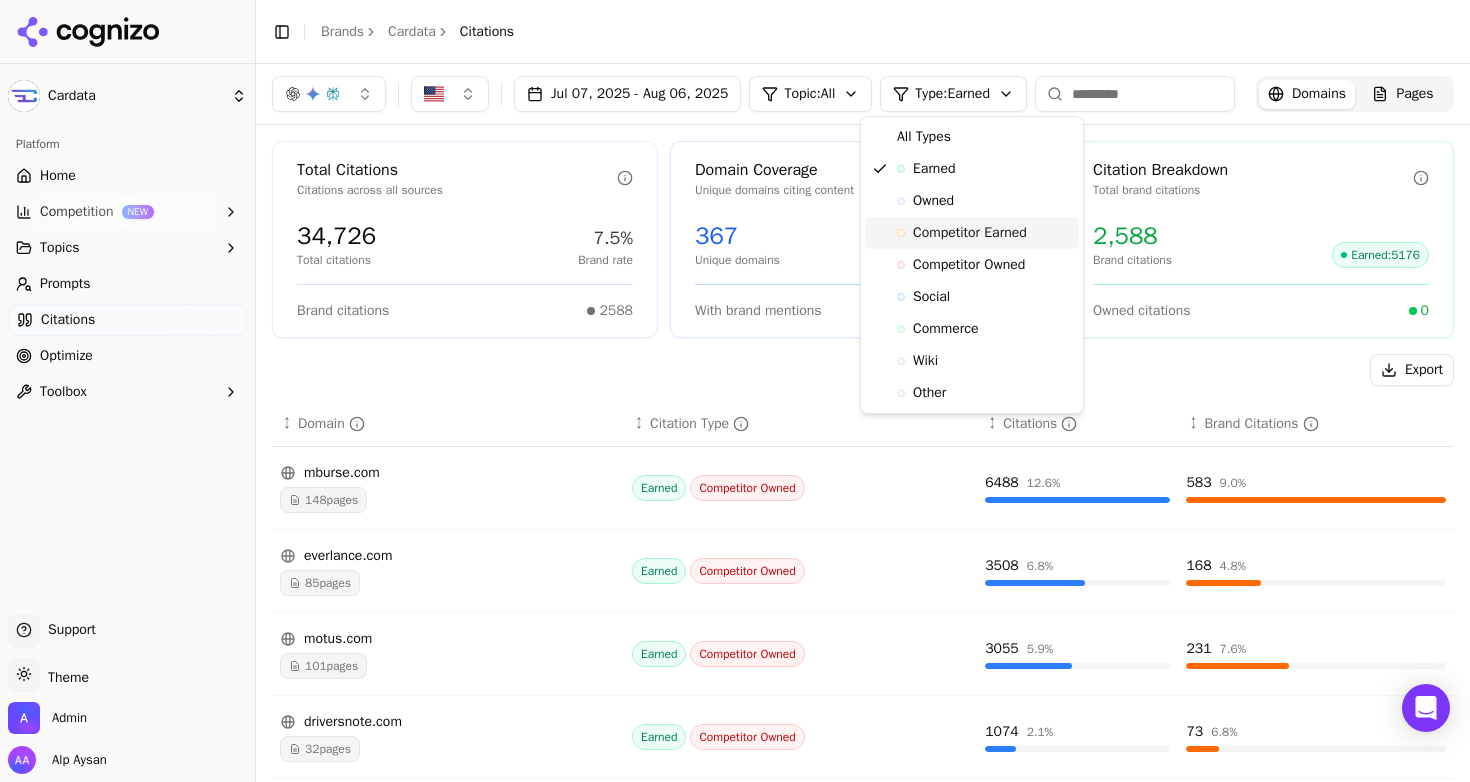 click on "Competitor Earned" at bounding box center (970, 233) 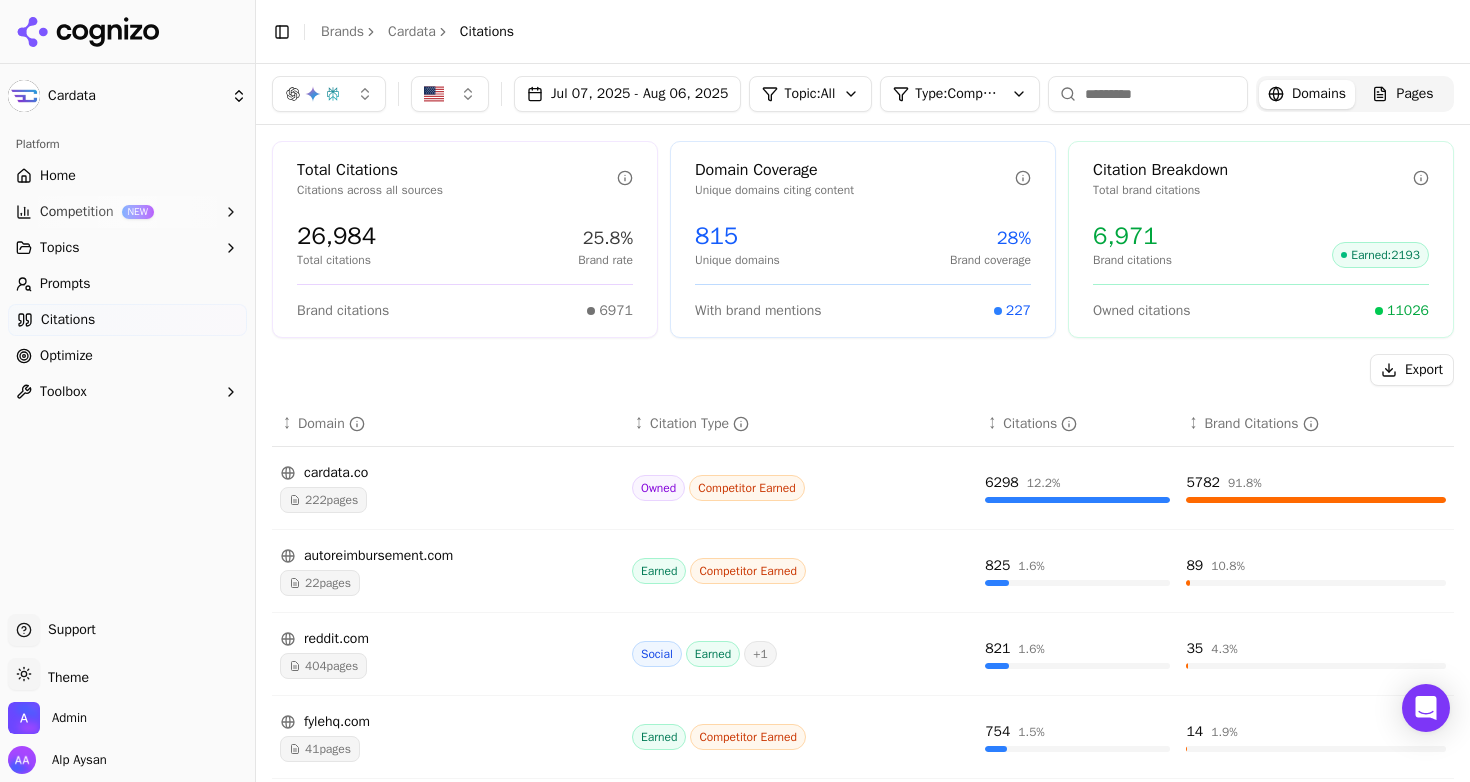click on "Cardata Platform Home Competition NEW Topics Prompts Citations Optimize Toolbox Support Support Toggle theme Theme Admin Alp Aysan Toggle Sidebar Brands Cardata Citations [MONTH] [DAY], [YEAR] - [MONTH] [DAY], [YEAR] Topic: All Type: Competitor Earned Domains Pages Total Citations Citations across all sources [NUMBER] Total citations [PERCENT]% Brand rate Brand citations [NUMBER] Domain Coverage Unique domains citing content [NUMBER] Unique domains [PERCENT]% Brand coverage With brand mentions [NUMBER] Citation Breakdown Total brand citations [NUMBER] Brand citations Earned : [NUMBER] Owned citations [NUMBER] Export ↕ Domain ↕ Citation Type ↕ Citations ↕ Brand Citations cardata.co [NUMBER] pages Owned Competitor Earned [NUMBER] [PERCENT]% [NUMBER] [PERCENT]% autoreimbursement.com [NUMBER] pages Earned Competitor Earned [NUMBER] [PERCENT]% [NUMBER] [PERCENT]% reddit.com [NUMBER] pages Social Earned + [NUMBER] [NUMBER] [PERCENT]% [NUMBER] [PERCENT]% fylehq.com [NUMBER] pages Earned Competitor Earned [NUMBER] [PERCENT]% [NUMBER] [PERCENT]% concur.com [NUMBER] pages Earned Competitor Earned [NUMBER] [PERCENT]% [NUMBER] [PERCENT]% investopedia.com [NUMBER] pages Earned [NUMBER]" at bounding box center [735, 391] 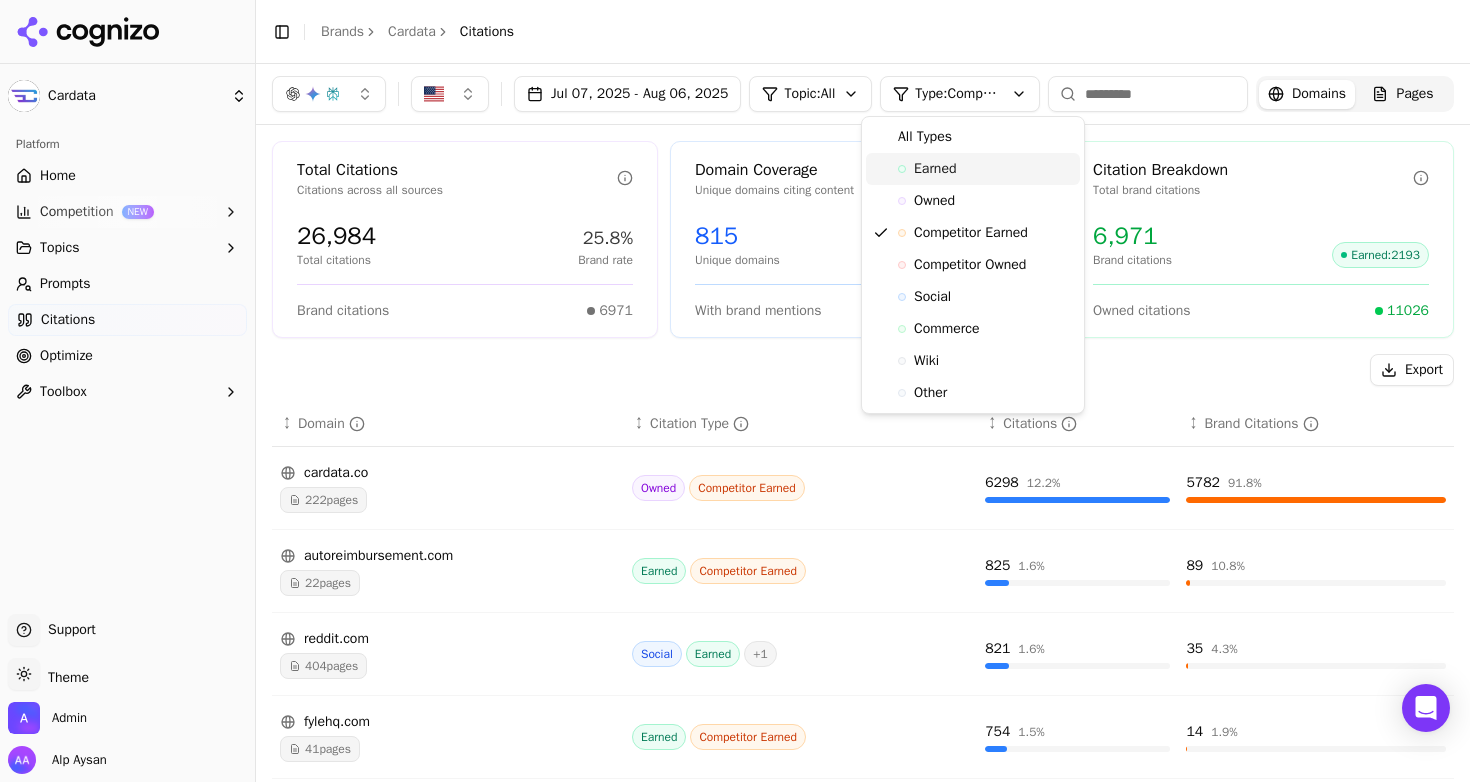 click on "Earned" at bounding box center (935, 169) 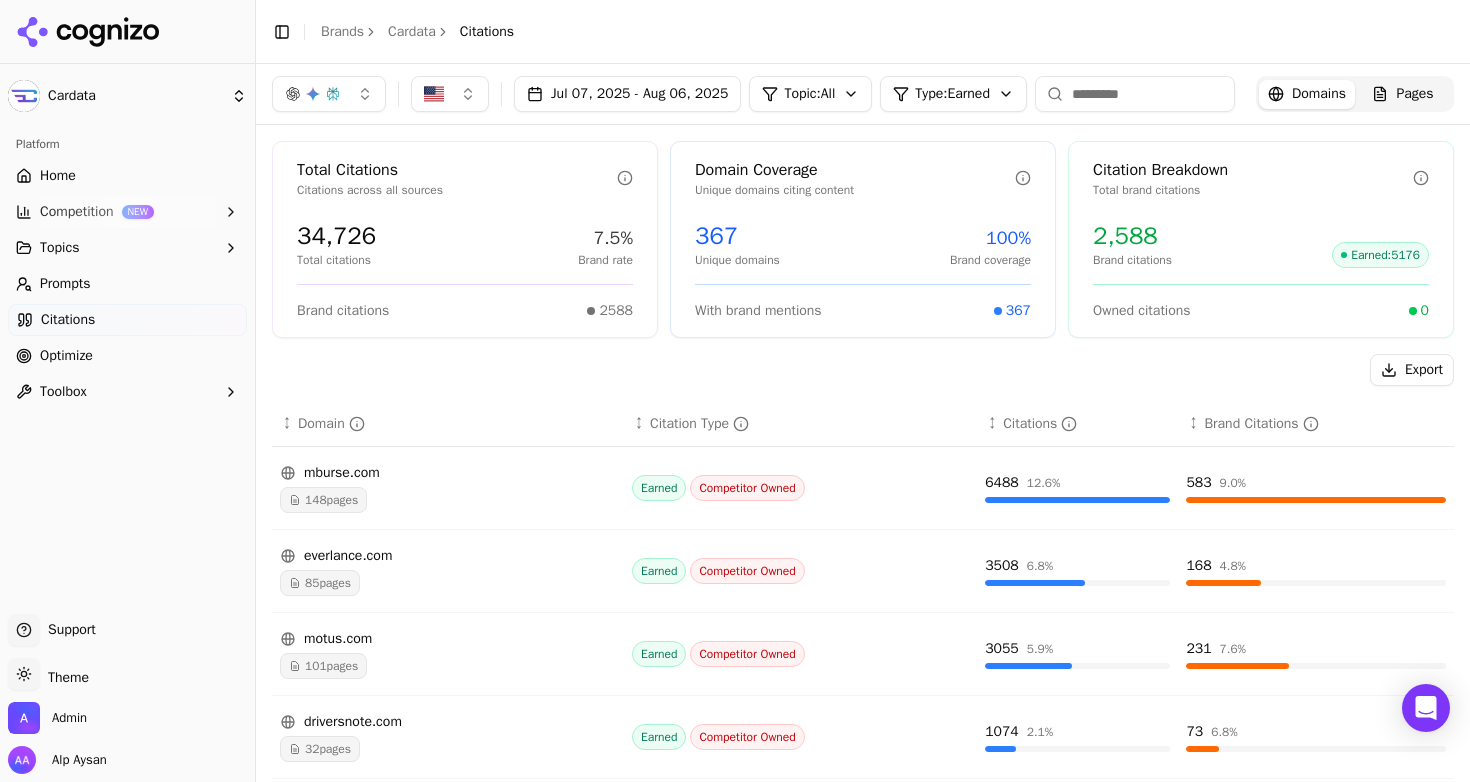 click on "Cardata Platform Home Competition NEW Topics Prompts Citations Optimize Toolbox Support Support Toggle theme Theme Admin Alp Aysan Toggle Sidebar Brands Cardata Citations [MONTH] [DAY], [YEAR] - [MONTH] [DAY], [YEAR] Topic: All Type: Earned Domains Pages Total Citations Citations across all sources [NUMBER] Total citations [PERCENT]% Brand rate Brand citations [NUMBER] Domain Coverage Unique domains citing content [NUMBER] Unique domains [PERCENT]% Brand coverage With brand mentions [NUMBER] Citation Breakdown Total brand citations [NUMBER] Brand citations Earned : [NUMBER] Owned citations [NUMBER] Export ↕ Domain ↕ Citation Type ↕ Citations ↕ Brand Citations mburse.com [NUMBER] pages Earned Competitor Owned [NUMBER] [PERCENT]% [NUMBER] [PERCENT]% everlance.com [NUMBER] pages Earned Competitor Owned [NUMBER] [PERCENT]% [NUMBER] [PERCENT]% motus.com [NUMBER] pages Earned Competitor Owned [NUMBER] [PERCENT]% [NUMBER] [PERCENT]% driversnote.com [NUMBER] pages Earned Competitor Owned [NUMBER] [PERCENT]% [NUMBER] [PERCENT]% timeero.com [NUMBER] pages Earned Competitor Owned [NUMBER] [PERCENT]% [NUMBER] [PERCENT]% irs.gov [NUMBER] pages Earned Competitor Owned [NUMBER] [PERCENT]%" at bounding box center [735, 391] 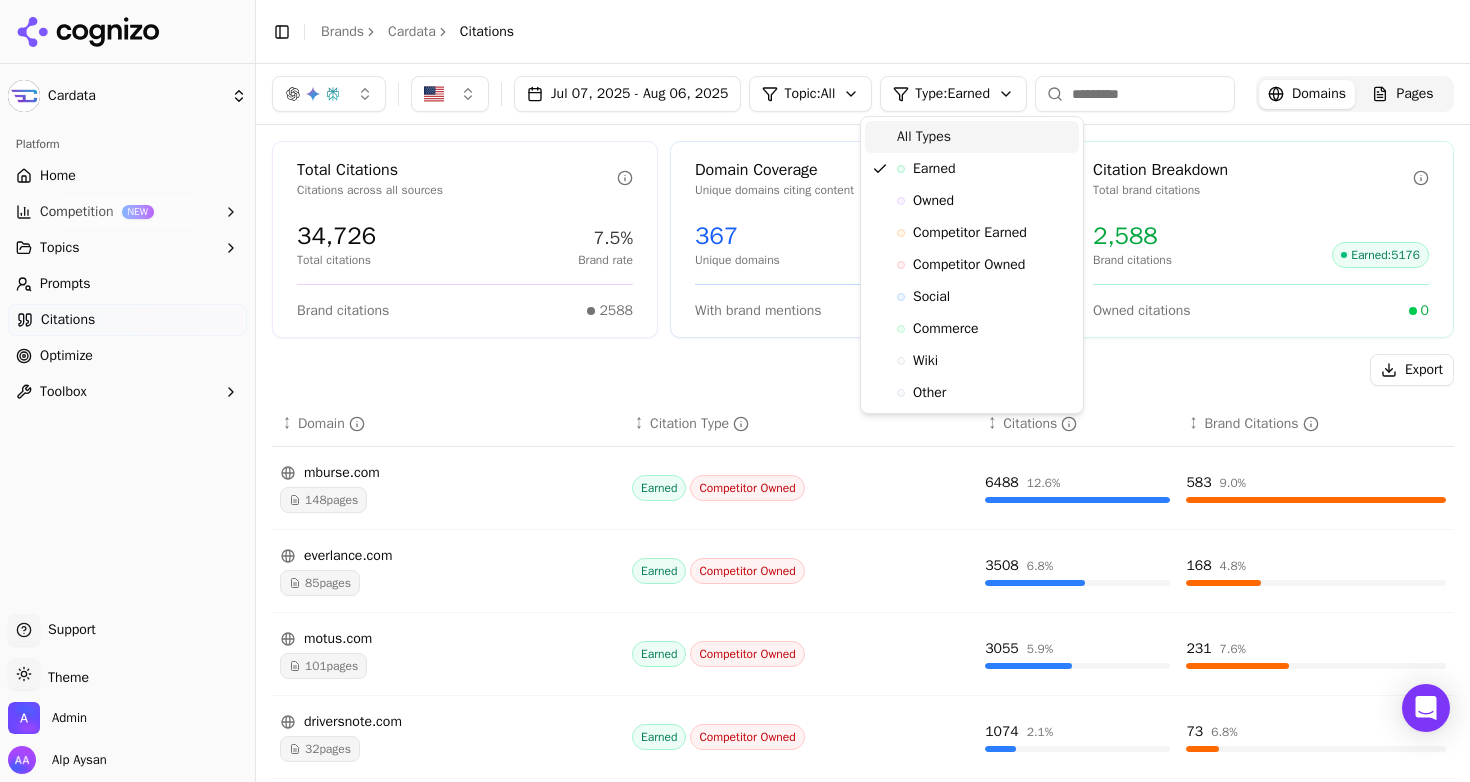 click on "All Types" at bounding box center [924, 137] 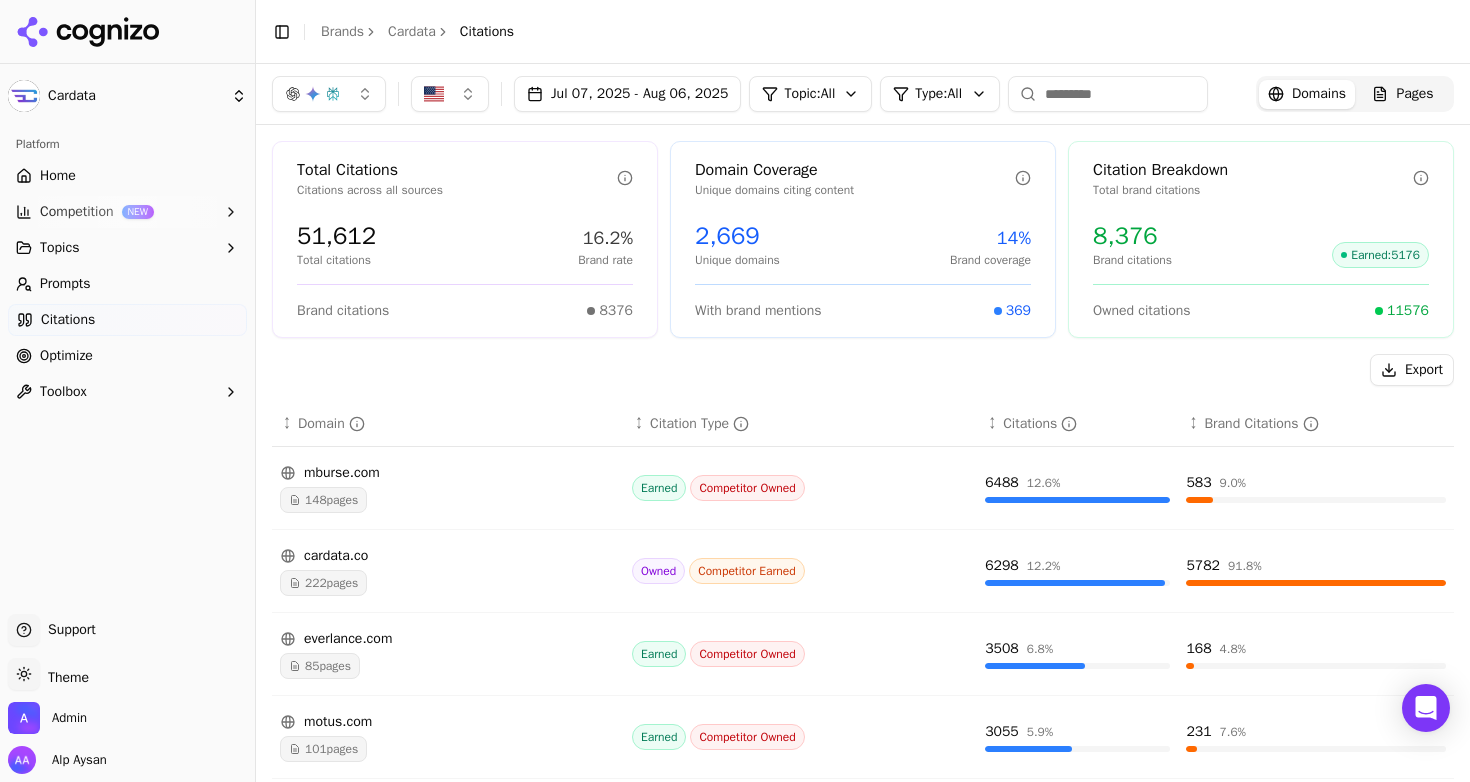 click on "222  pages" at bounding box center [323, 583] 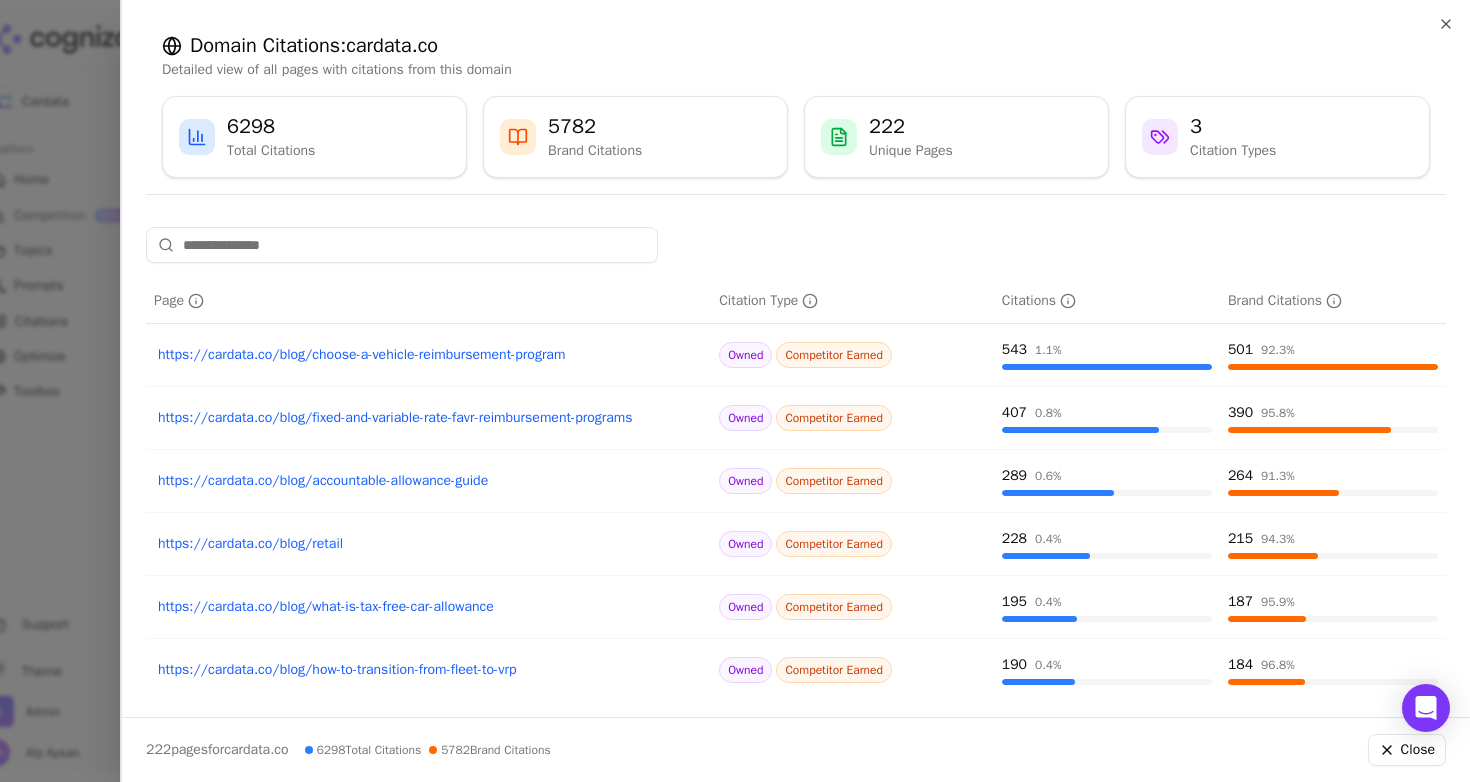 scroll, scrollTop: 317, scrollLeft: 0, axis: vertical 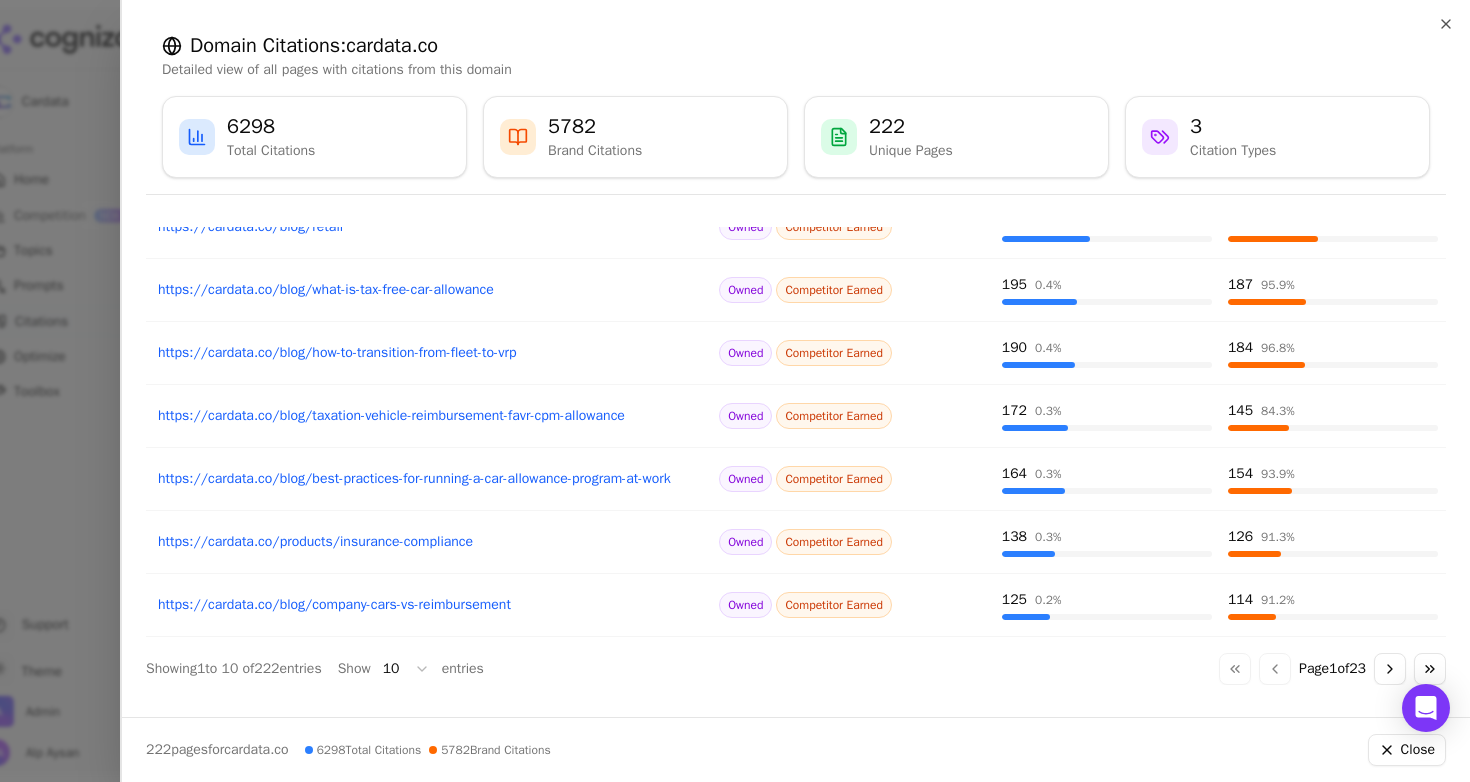 click on "Go to next page" at bounding box center [1390, 669] 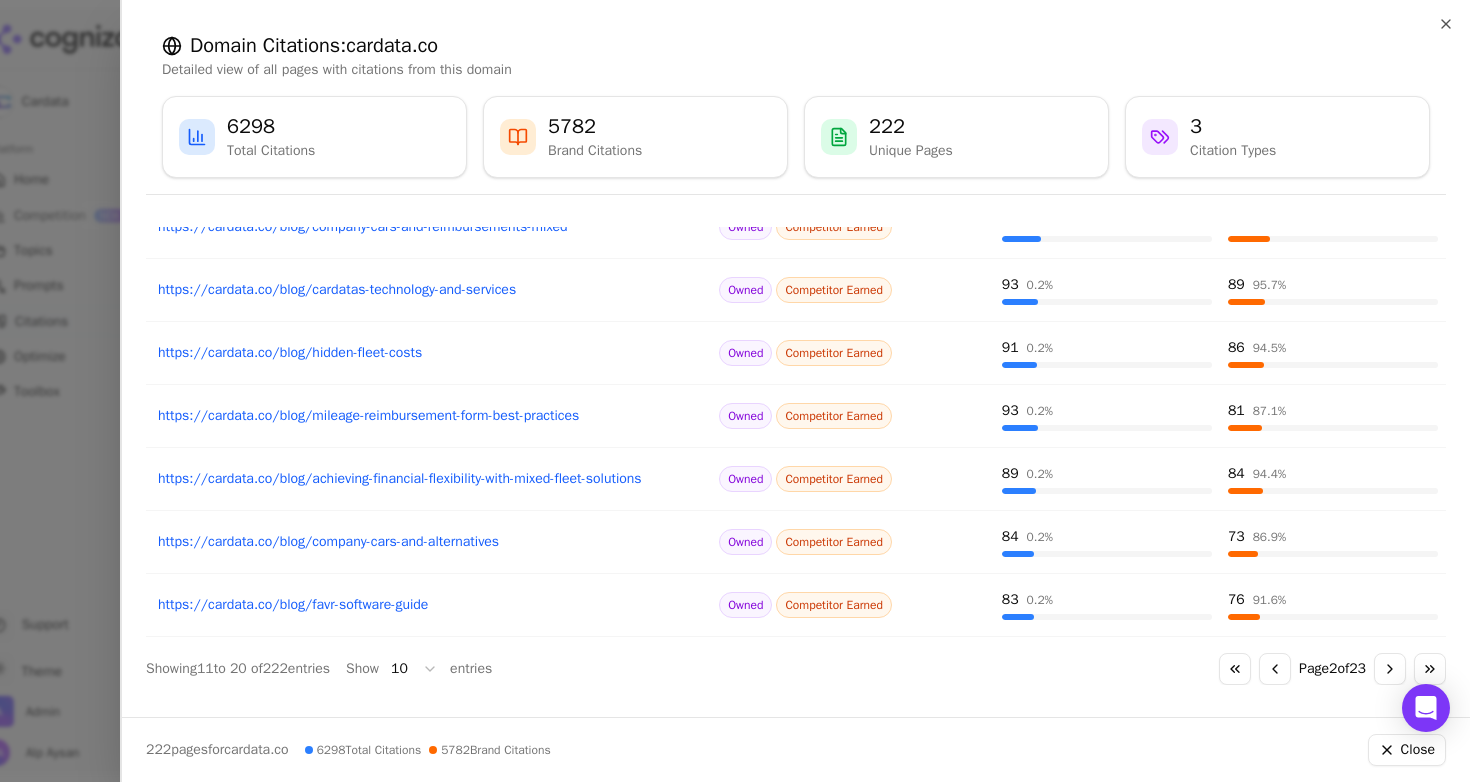 click on "Go to next page" at bounding box center [1390, 669] 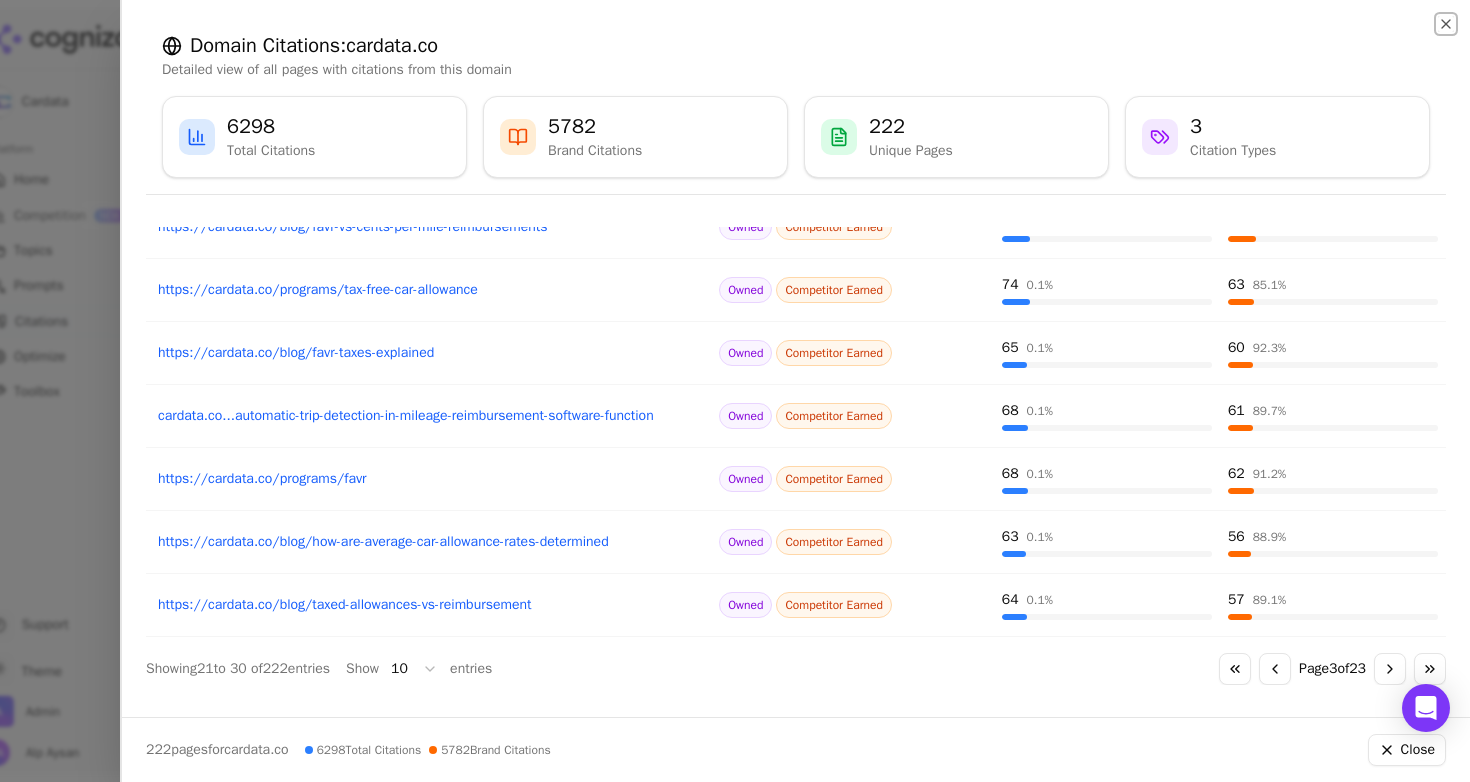 click 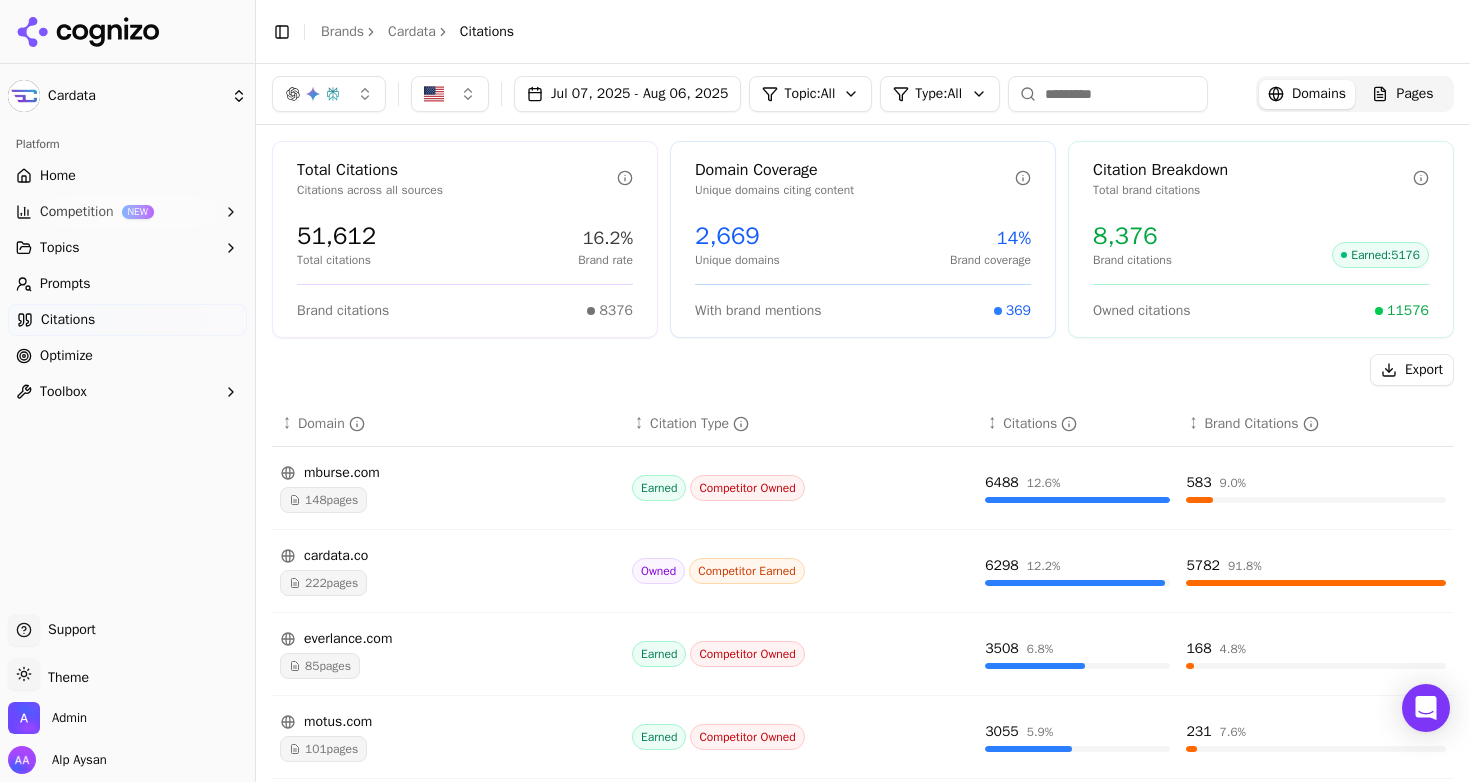 click on "Cardata Platform Home Competition NEW Topics Prompts Citations Optimize Toolbox Support Support Toggle theme Theme Admin Alp Aysan Toggle Sidebar Brands Cardata Citations [MONTH] [DAY], [YEAR] - [MONTH] [DAY], [YEAR] Topic: All Type: All Domains Pages Total Citations Citations across all sources [NUMBER] Total citations [PERCENT]% Brand rate Brand citations [NUMBER] Domain Coverage Unique domains citing content [NUMBER] Unique domains [PERCENT]% Brand coverage With brand mentions [NUMBER] Citation Breakdown Total brand citations [NUMBER] Brand citations Earned : [NUMBER] Owned citations [NUMBER] Export ↕ Domain ↕ Citation Type ↕ Citations ↕ Brand Citations mburse.com [NUMBER] pages Earned Competitor Owned [NUMBER] [PERCENT]% [NUMBER] [PERCENT]% cardata.co [NUMBER] pages Owned Competitor Earned [NUMBER] [PERCENT]% [NUMBER] [PERCENT]% everlance.com [NUMBER] pages Earned Competitor Owned [NUMBER] [PERCENT]% [NUMBER] [PERCENT]% motus.com [NUMBER] pages Earned Competitor Owned [NUMBER] [PERCENT]% [NUMBER] [PERCENT]% driversnote.com [NUMBER] pages Earned Competitor Owned [NUMBER] [PERCENT]% [NUMBER] [PERCENT]% timeero.com [NUMBER] pages Earned Competitor Owned [NUMBER] [PERCENT]% [NUMBER] [PERCENT]% irs.gov [NUMBER] pages Earned Competitor Owned" at bounding box center [735, 391] 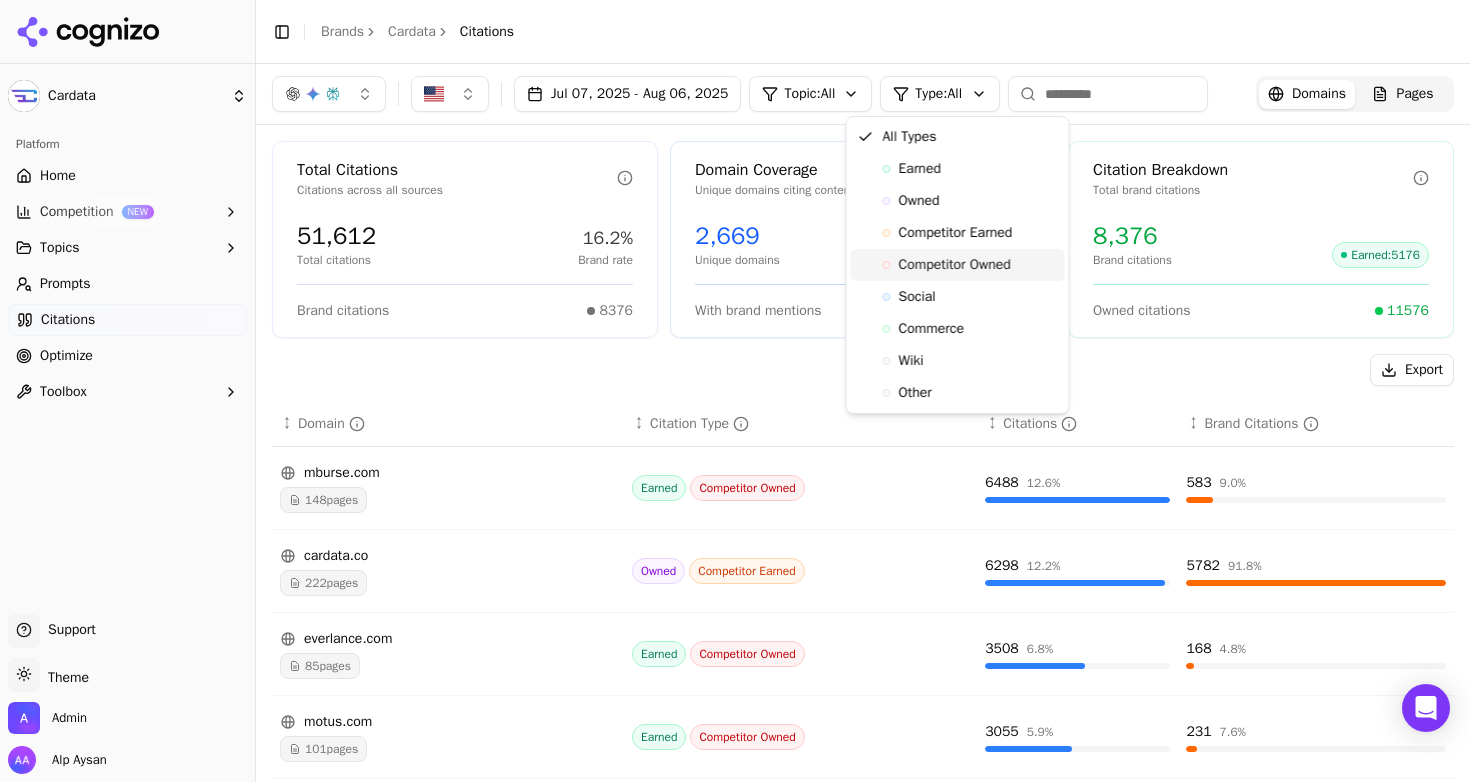 click on "Competitor Owned" at bounding box center [955, 265] 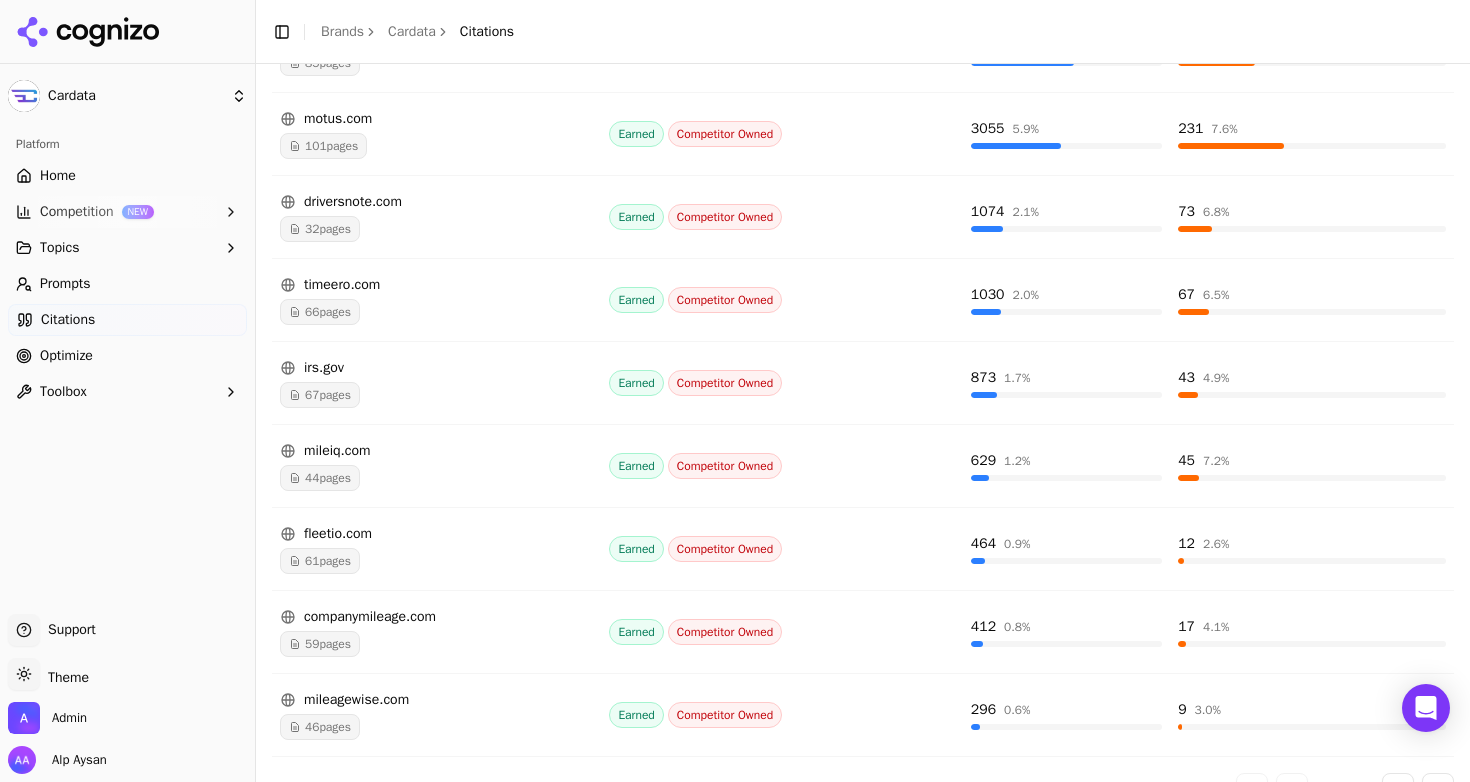 scroll, scrollTop: 603, scrollLeft: 0, axis: vertical 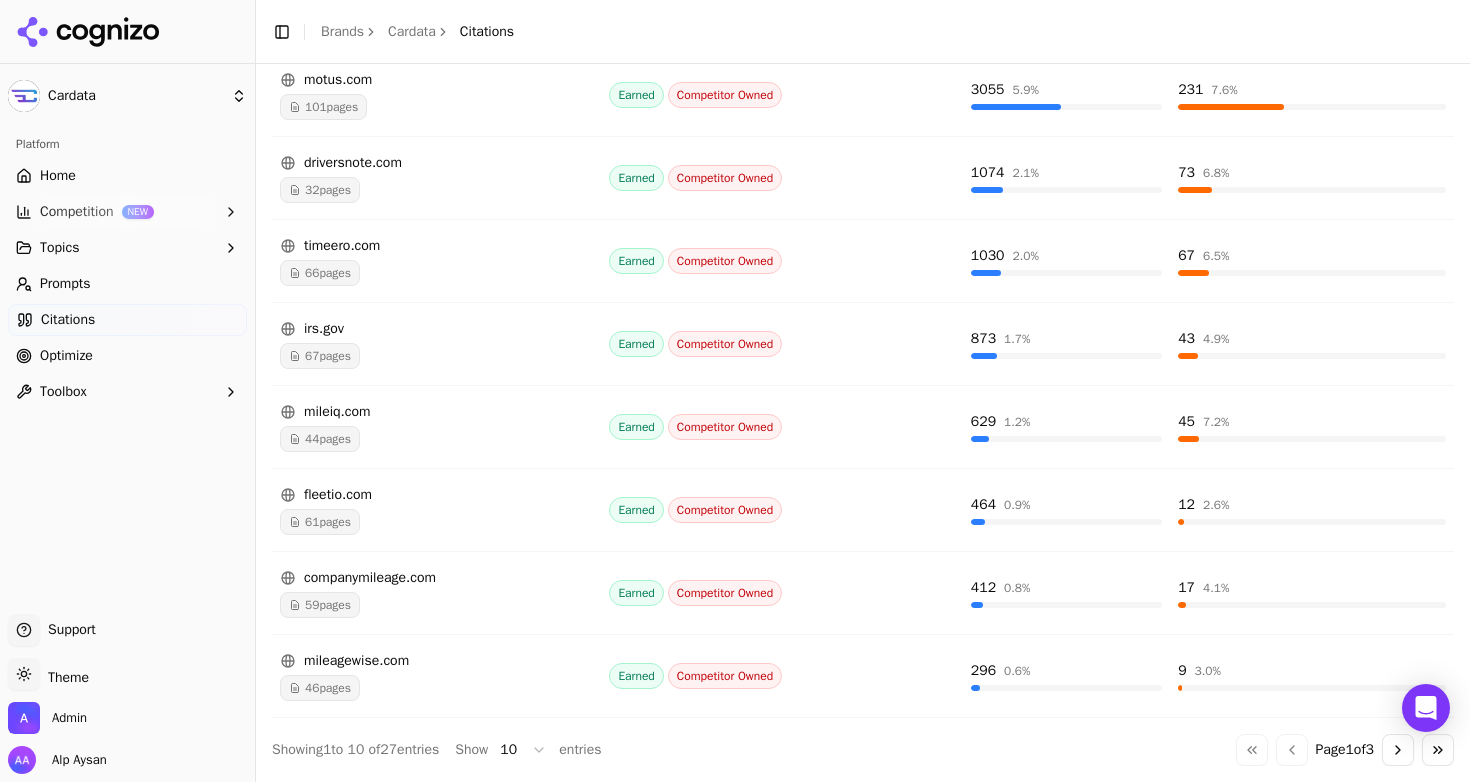 click on "Go to next page" at bounding box center (1398, 750) 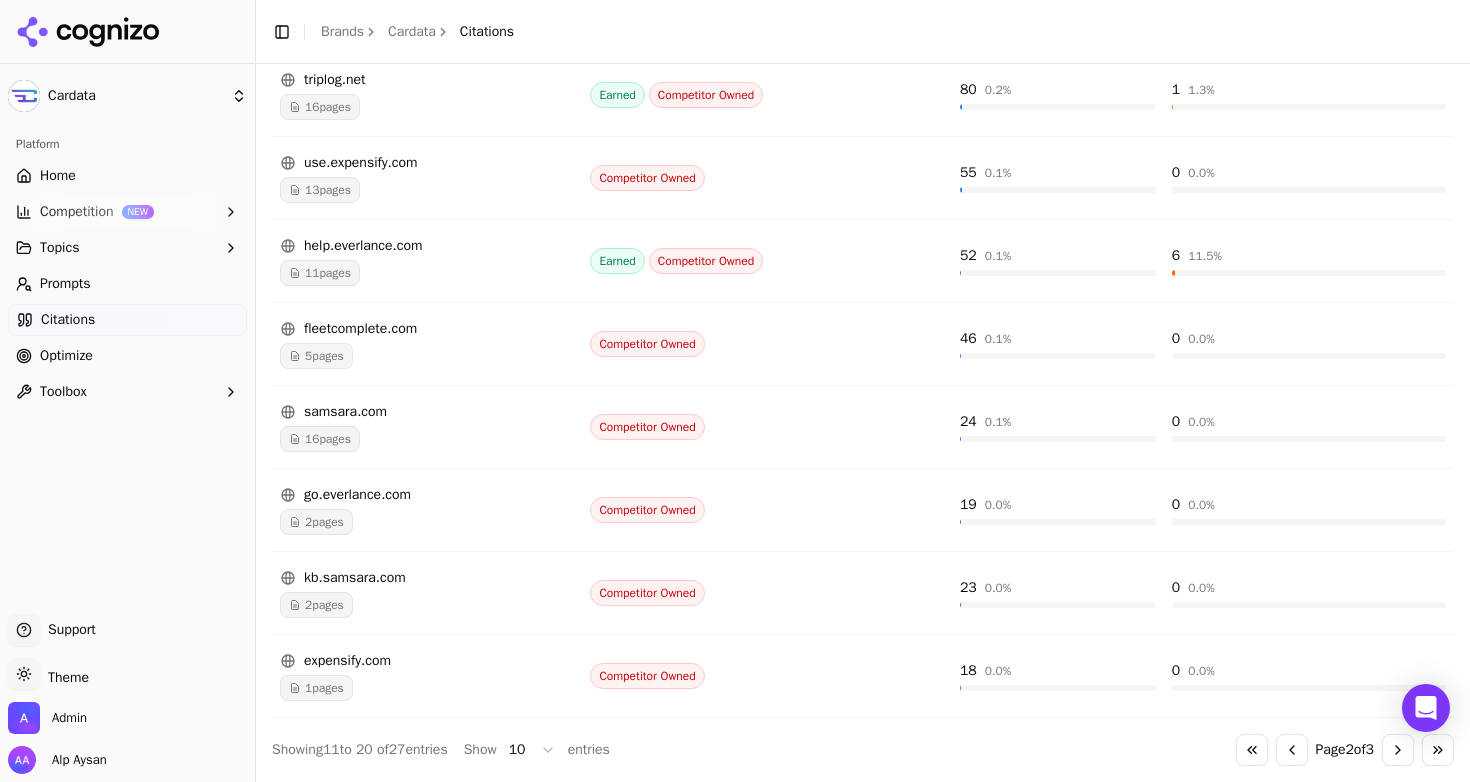 click on "Go to next page" at bounding box center [1398, 750] 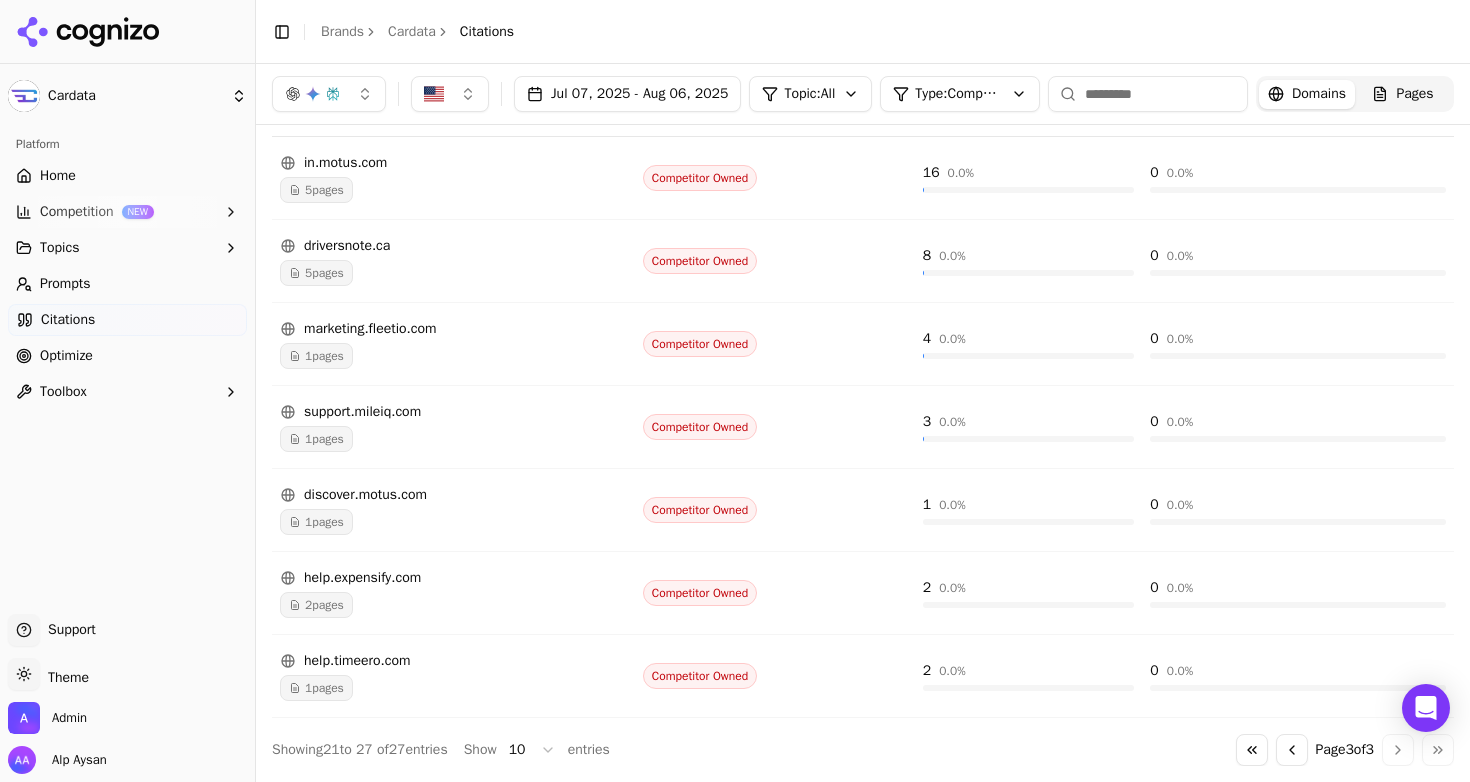 scroll, scrollTop: 354, scrollLeft: 0, axis: vertical 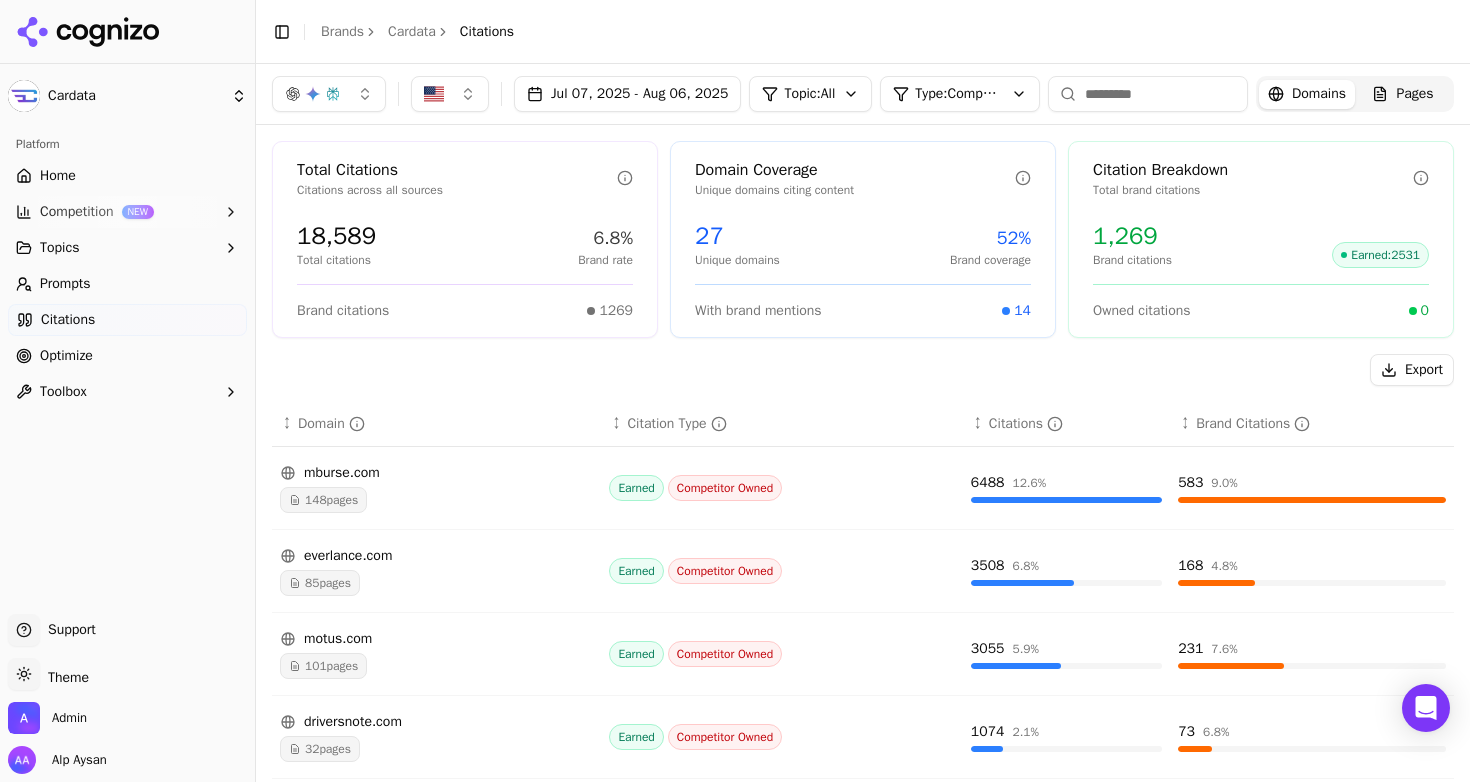click on "Cardata Platform Home Competition NEW Topics Prompts Citations Optimize Toolbox Support Support Toggle theme Theme Admin Alp Aysan Toggle Sidebar Brands Cardata Citations [MONTH] [DAY], [YEAR] - [MONTH] [DAY], [YEAR] Topic: All Type: Competitor Owned Domains Pages Total Citations Citations across all sources [NUMBER] Total citations [PERCENT]% Brand rate Brand citations [NUMBER] Domain Coverage Unique domains citing content [NUMBER] Unique domains [PERCENT]% Brand coverage With brand mentions [NUMBER] Citation Breakdown Total brand citations [NUMBER] Brand citations Earned : [NUMBER] Owned citations [NUMBER] Export ↕ Domain ↕ Citation Type ↕ Citations ↕ Brand Citations mburse.com [NUMBER] pages Earned Competitor Owned [NUMBER] [PERCENT]% [NUMBER] [PERCENT]% everlance.com [NUMBER] pages Earned Competitor Owned [NUMBER] [PERCENT]% [NUMBER] [PERCENT]% motus.com [NUMBER] pages Earned Competitor Owned [NUMBER] [PERCENT]% [NUMBER] [PERCENT]% driversnote.com [NUMBER] pages Earned Competitor Owned [NUMBER] [PERCENT]% [NUMBER] [PERCENT]% timeero.com [NUMBER] pages Earned Competitor Owned [NUMBER] [PERCENT]% [NUMBER] [PERCENT]% irs.gov [NUMBER] pages Earned Competitor Owned" at bounding box center (735, 391) 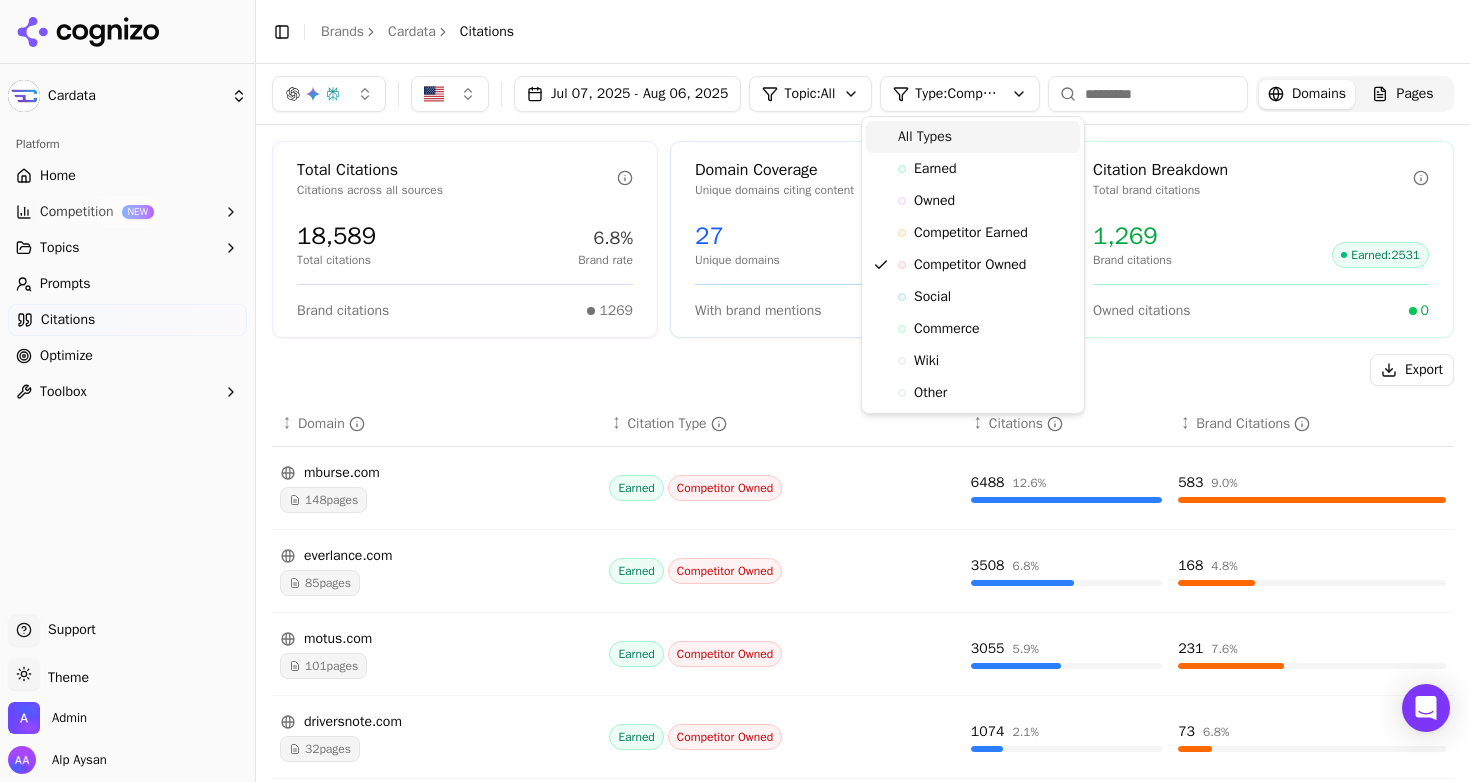 click on "All Types" at bounding box center [973, 137] 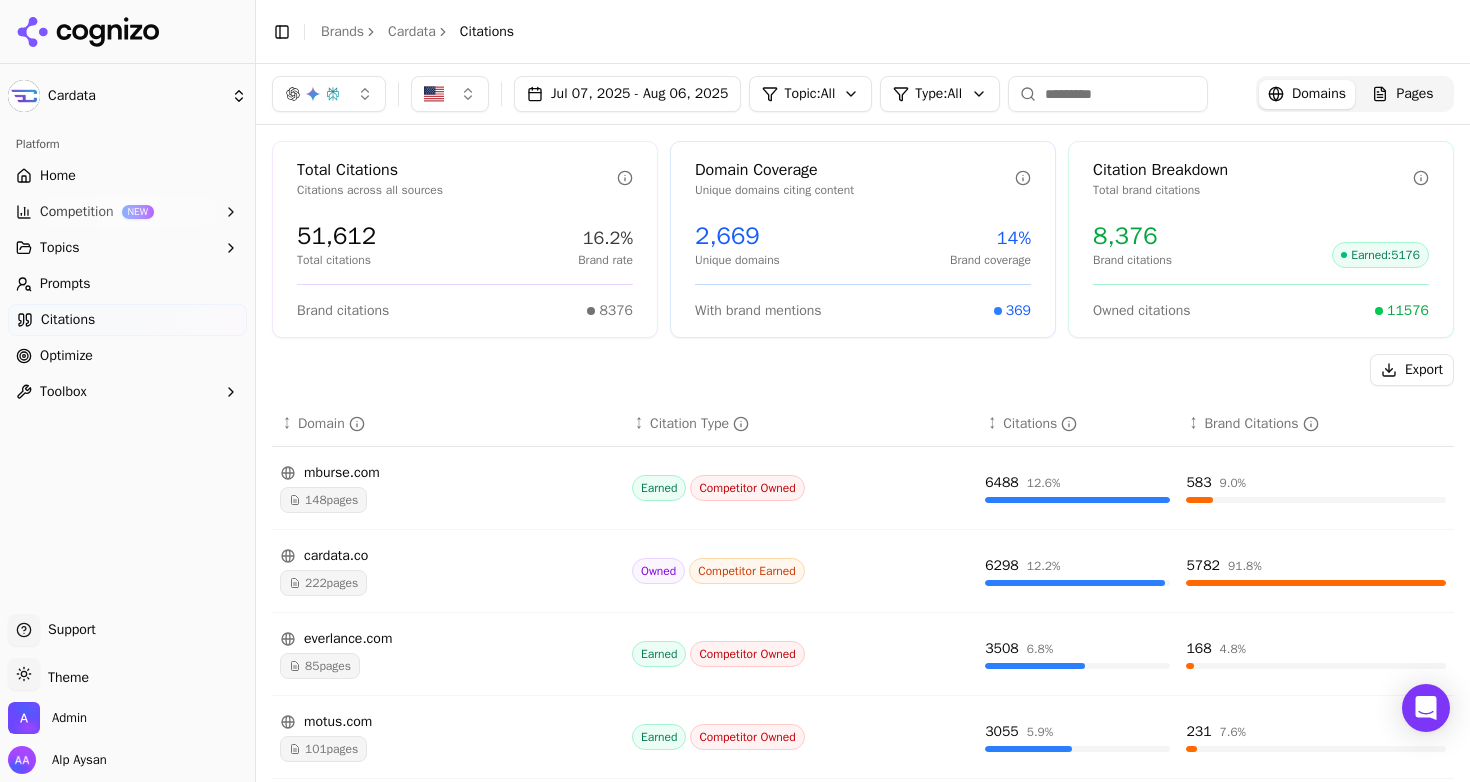 click on "Domain Coverage Unique domains citing content 2,669 Unique domains 14% Brand coverage With brand mentions 369" at bounding box center [863, 239] 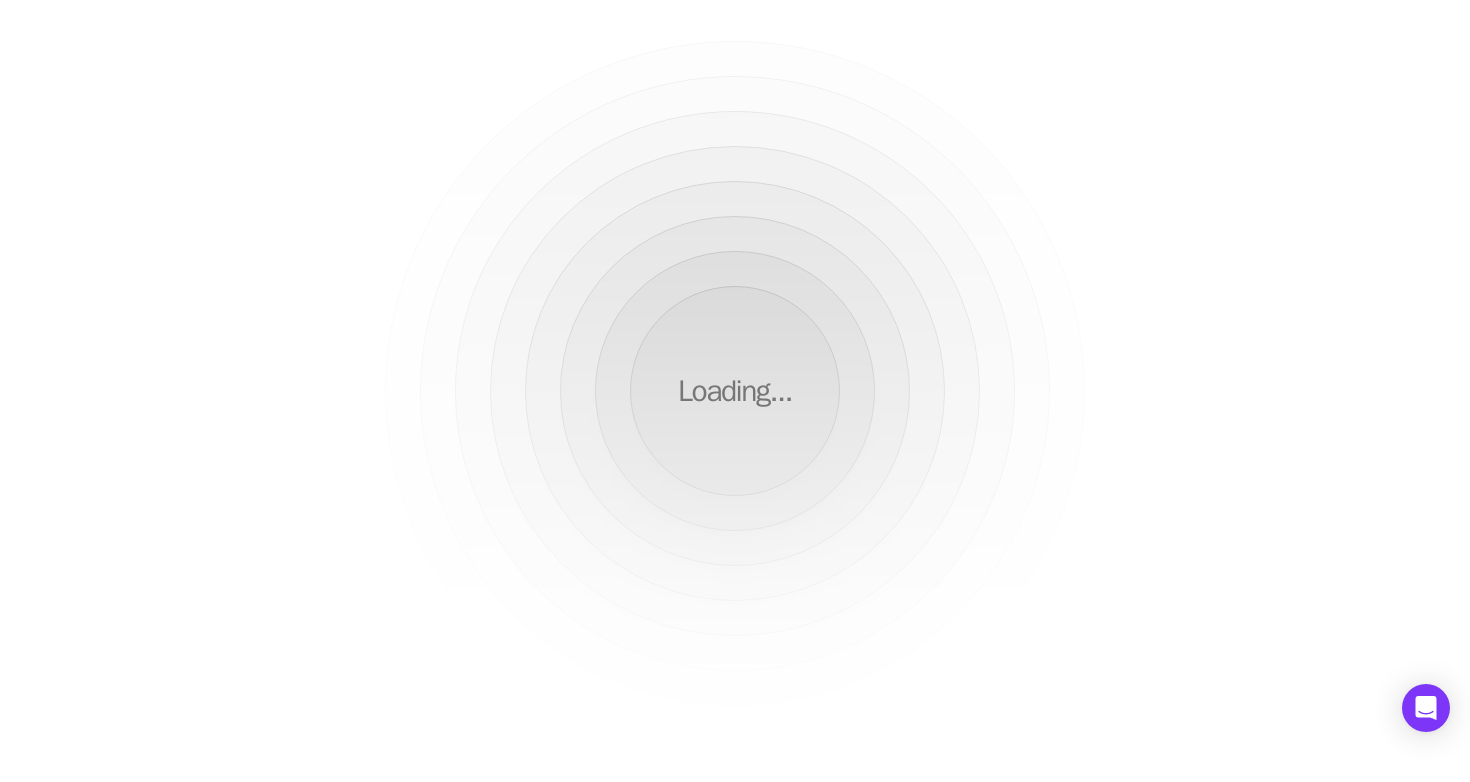 scroll, scrollTop: 0, scrollLeft: 0, axis: both 